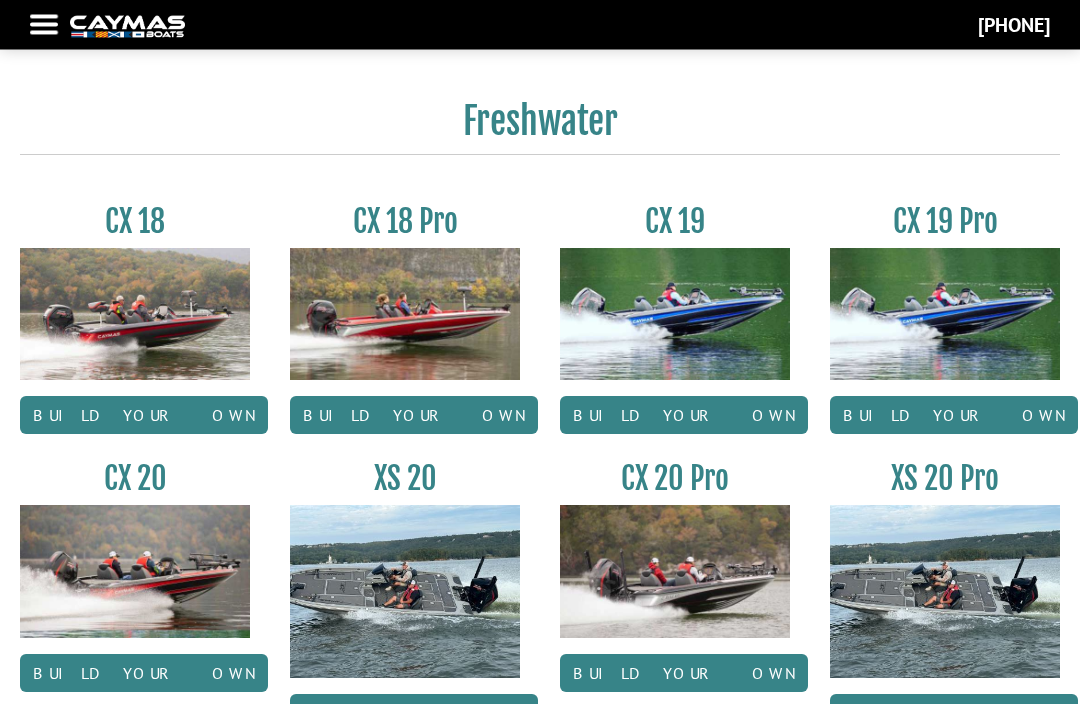 scroll, scrollTop: 1443, scrollLeft: 0, axis: vertical 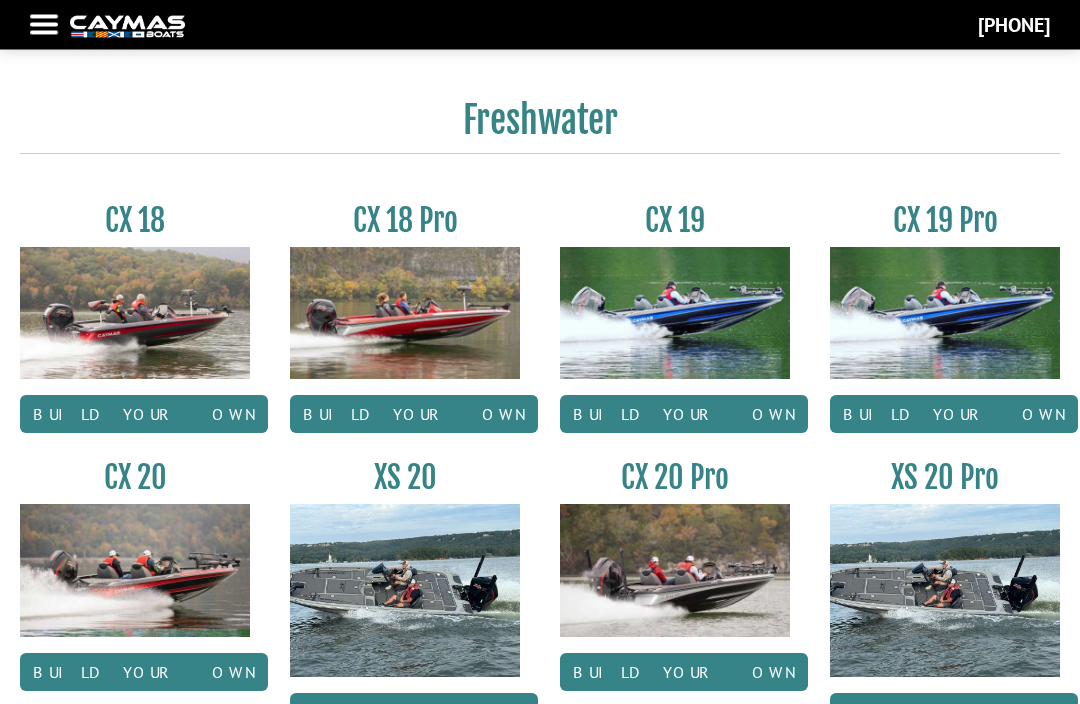 click on "Build your own" at bounding box center (954, 415) 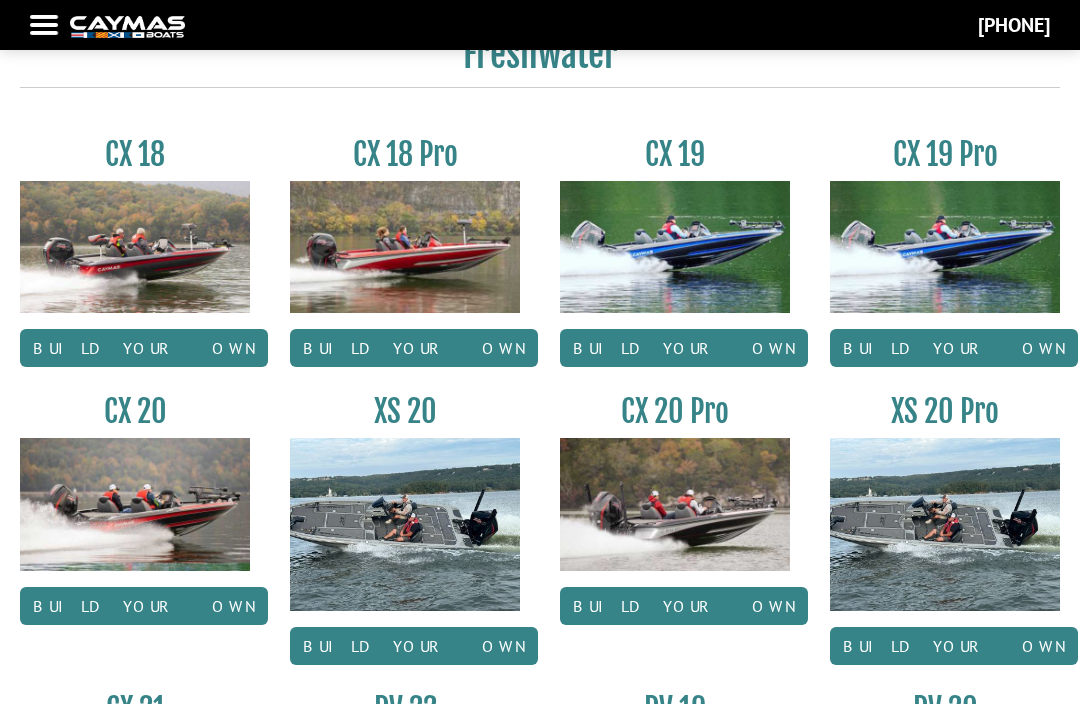click on "Build your own" at bounding box center [684, 348] 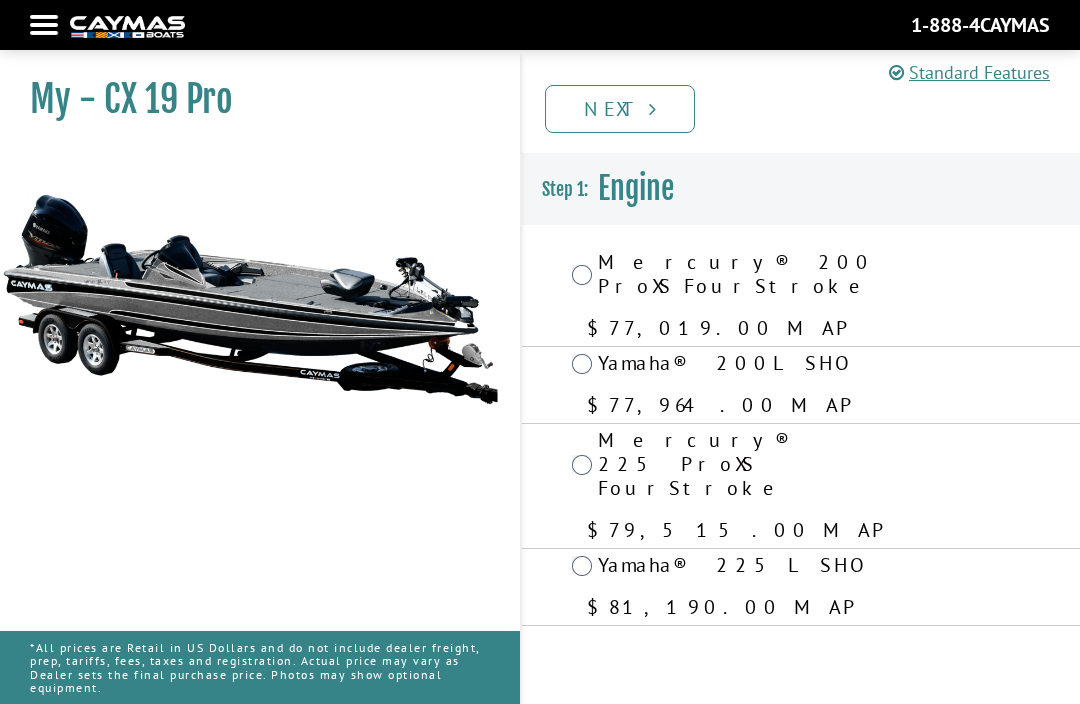 scroll, scrollTop: 0, scrollLeft: 0, axis: both 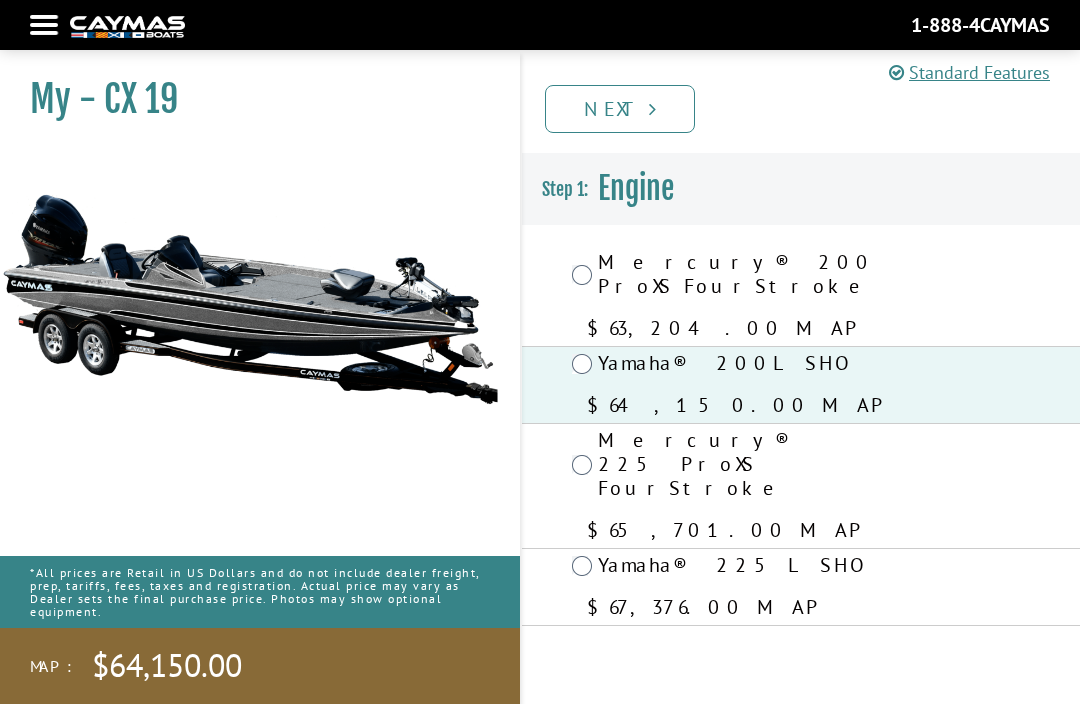 click on "Next" at bounding box center (620, 109) 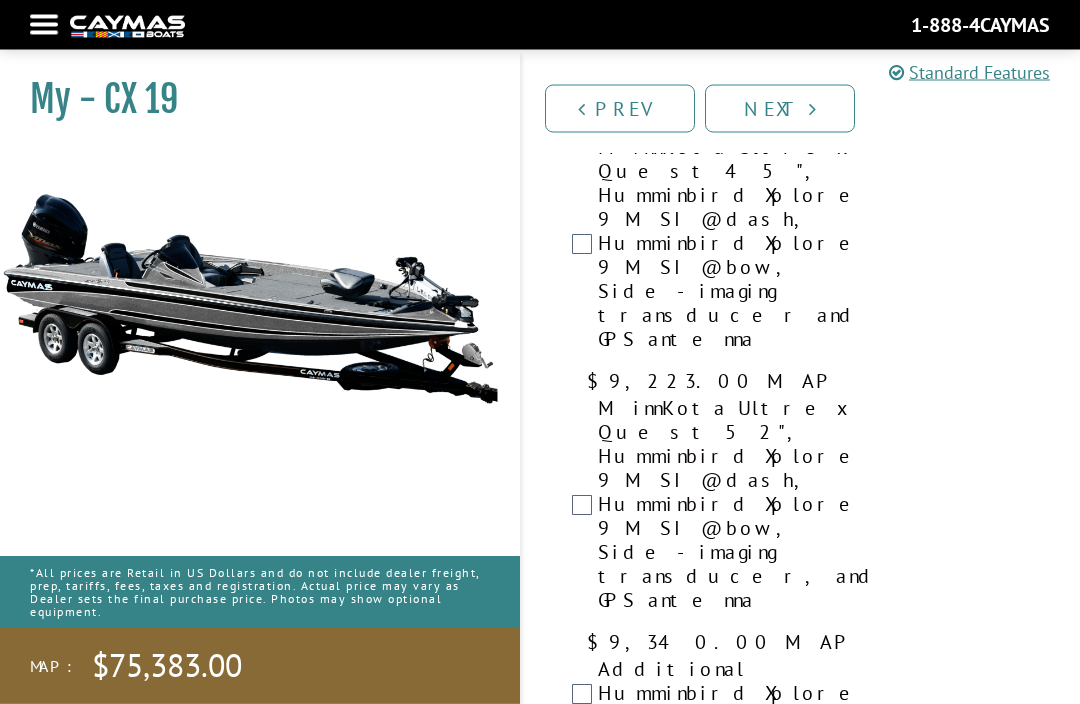 scroll, scrollTop: 1541, scrollLeft: 0, axis: vertical 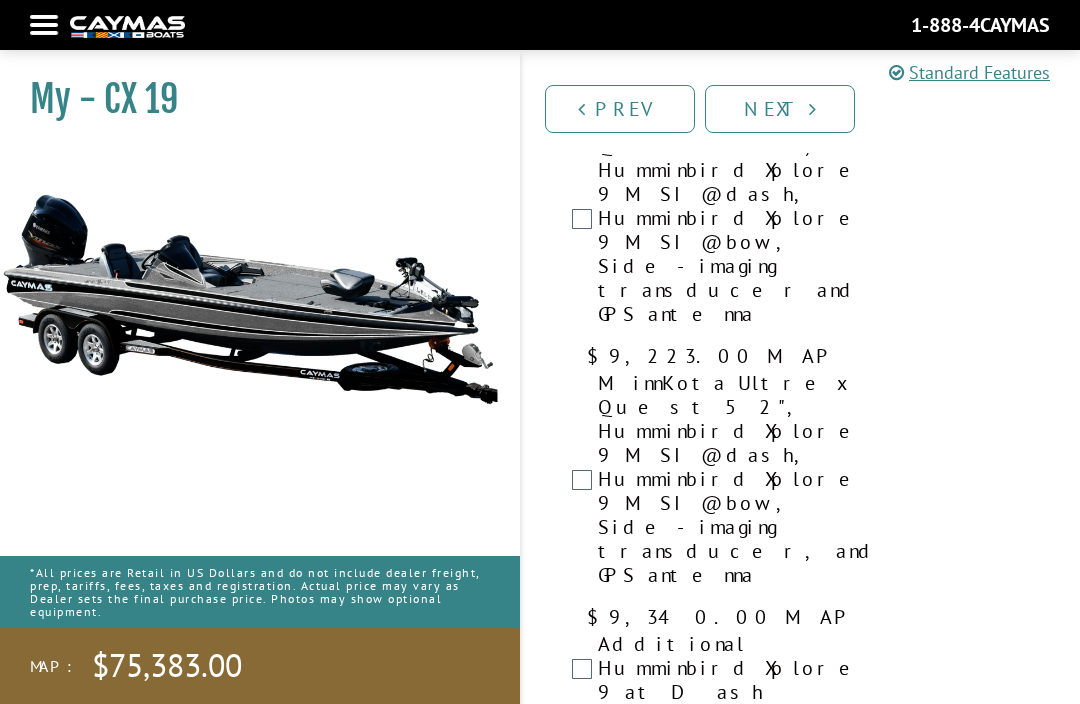 click on "Garmin Livescope Plus Live Imaging
$2,074.00 MAP
$2,448.00 MSRP" at bounding box center [801, 2274] 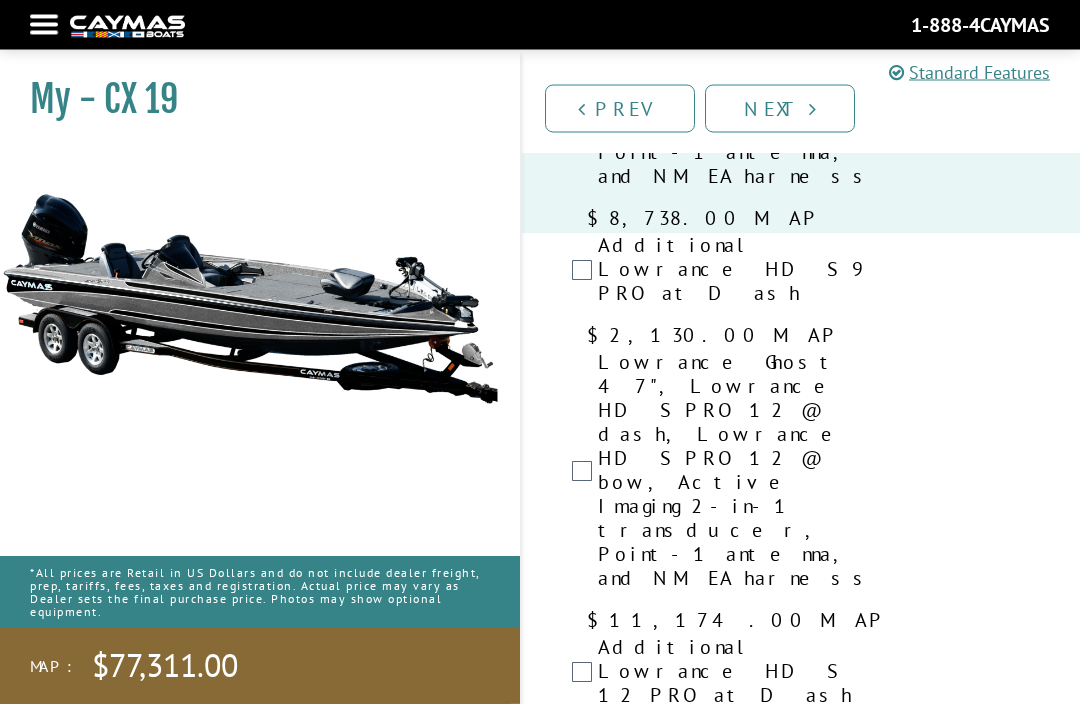 scroll, scrollTop: 782, scrollLeft: 0, axis: vertical 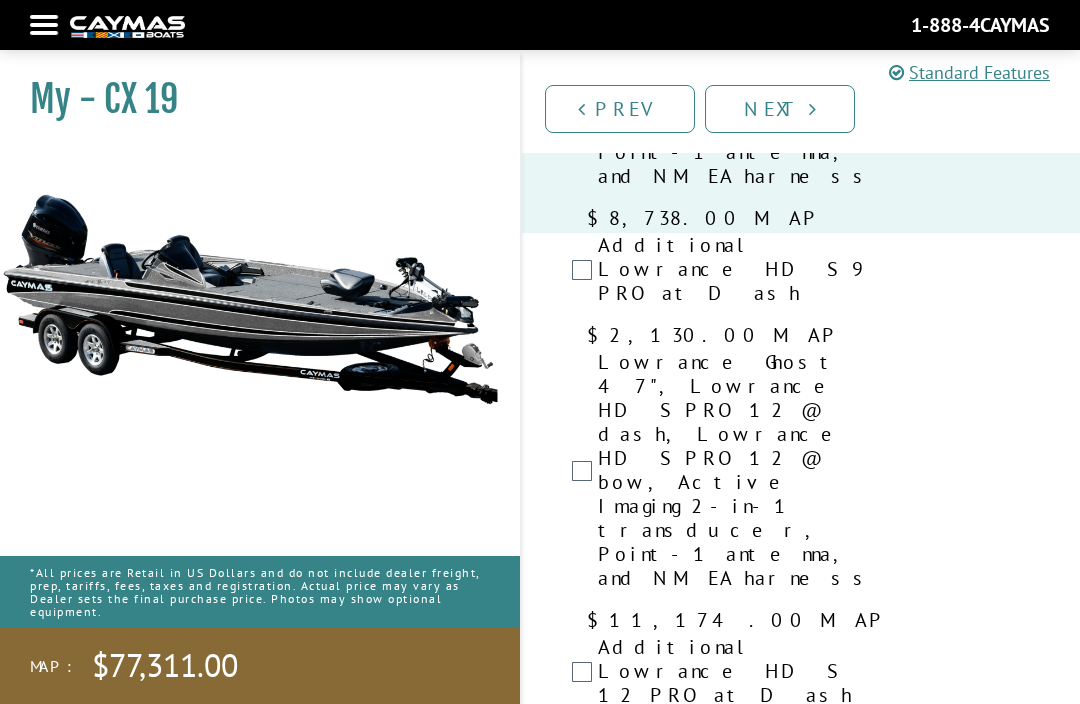 click on "Additional Humminbird Xplore 9 at Dash
$1,928.00 MAP
$2,276.00 MSRP" at bounding box center (801, 1449) 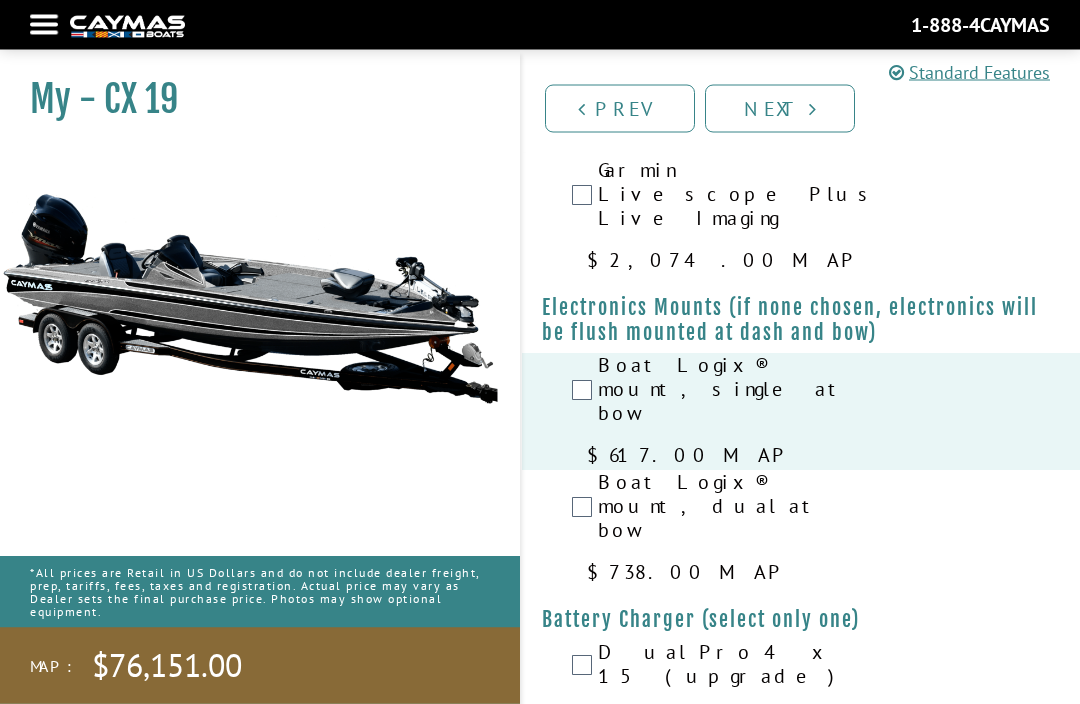 scroll, scrollTop: 3583, scrollLeft: 0, axis: vertical 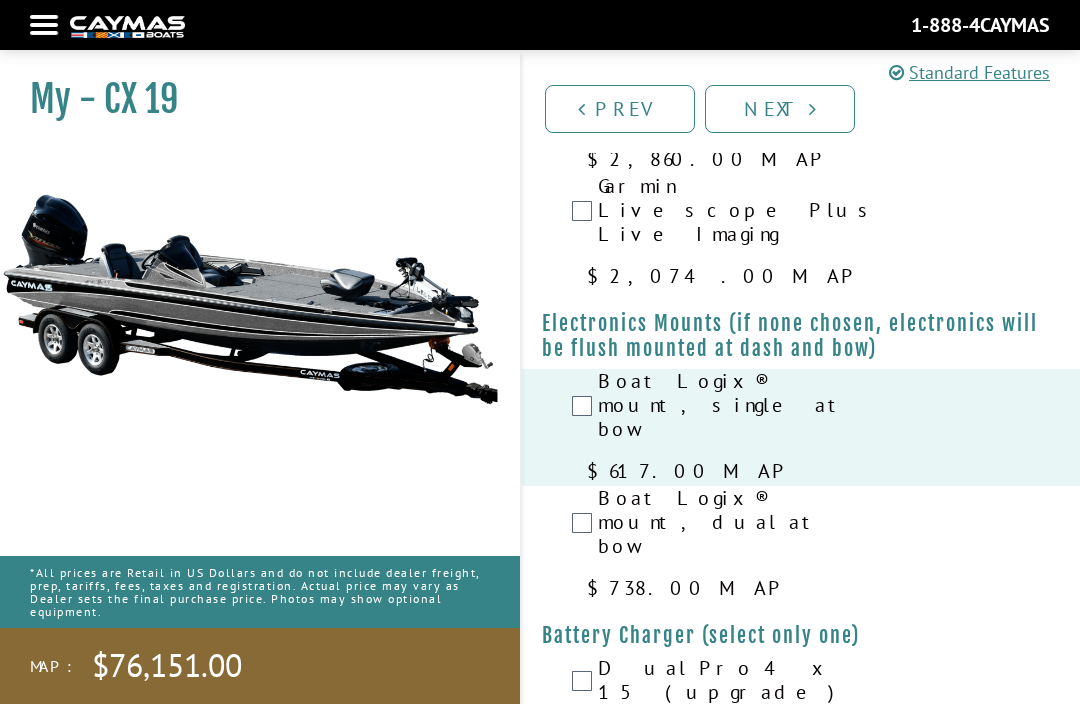 click on "Next" at bounding box center [780, 109] 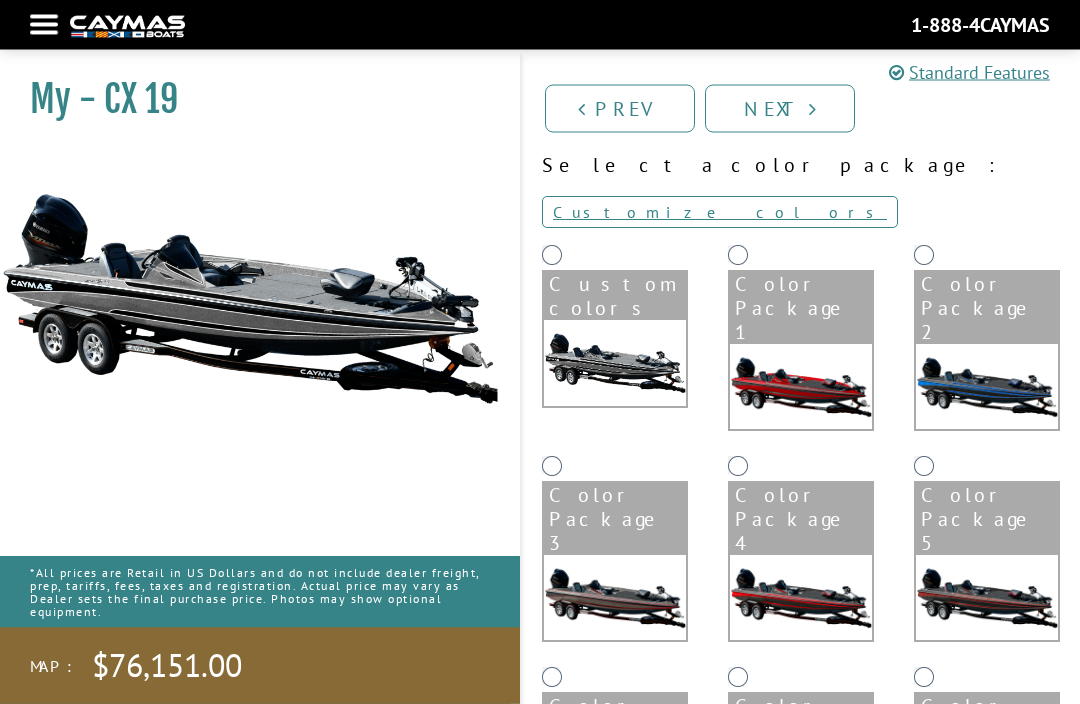 scroll, scrollTop: 86, scrollLeft: 0, axis: vertical 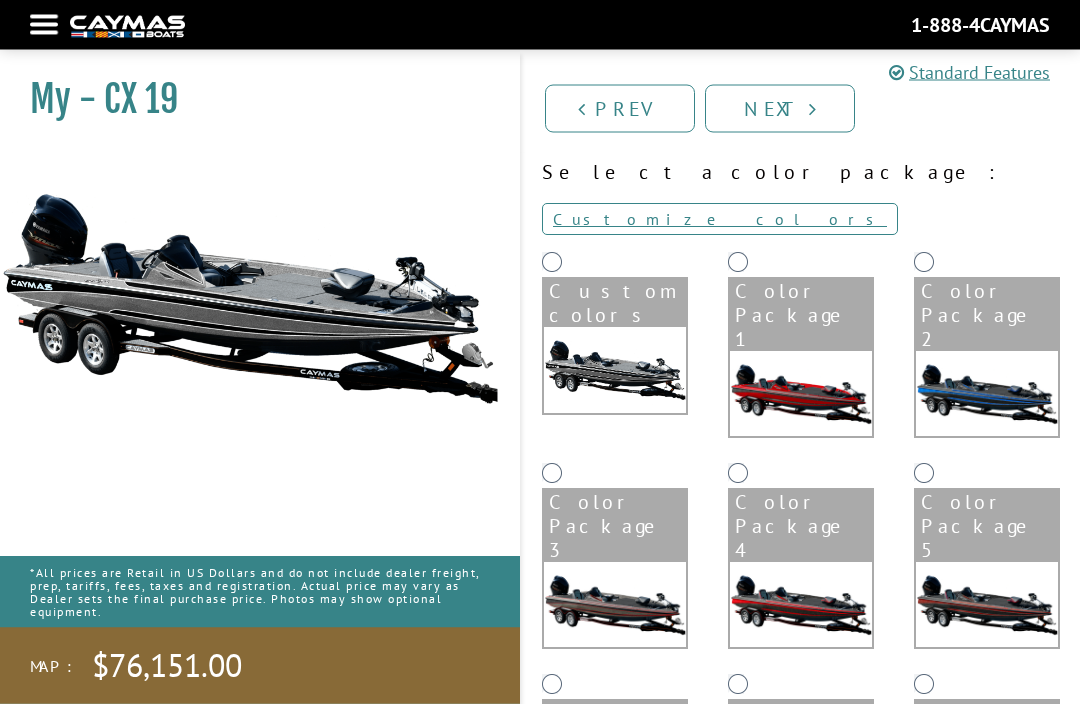 click on "Next" at bounding box center [780, 109] 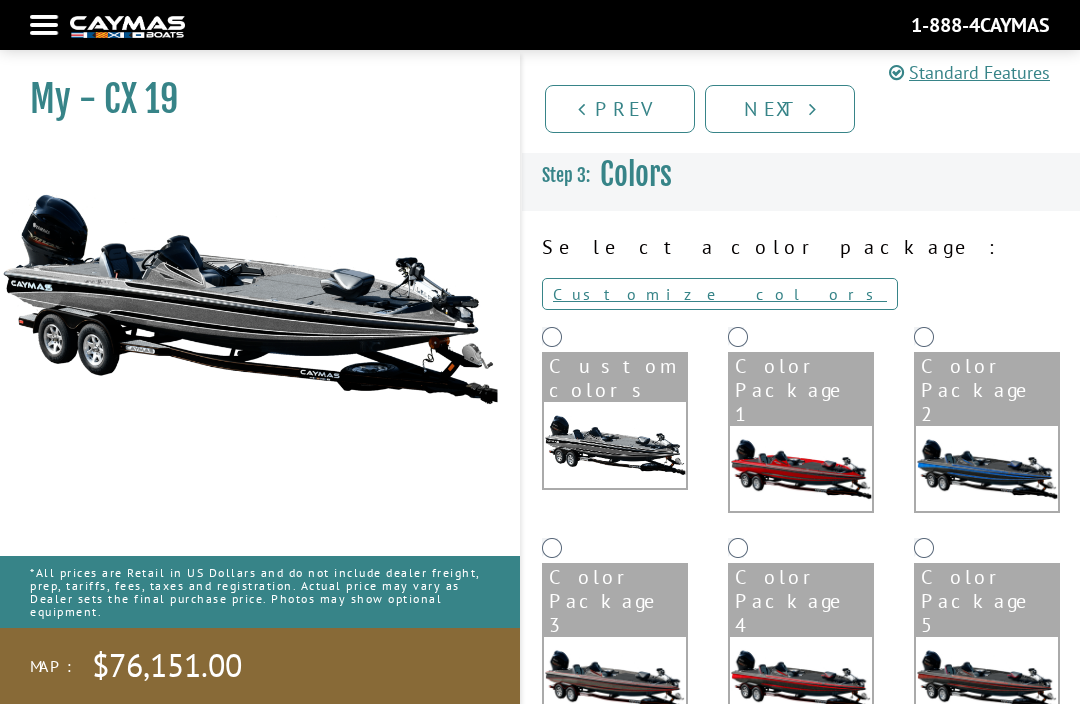 scroll, scrollTop: 0, scrollLeft: 0, axis: both 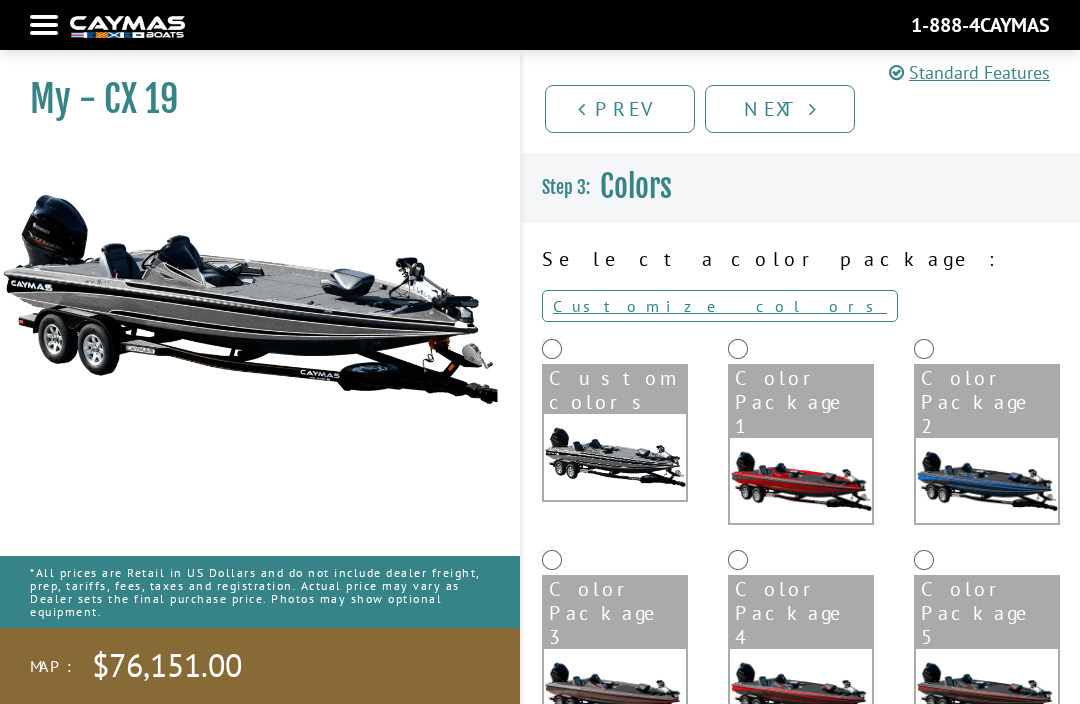 click on "Customize colors" at bounding box center [720, 306] 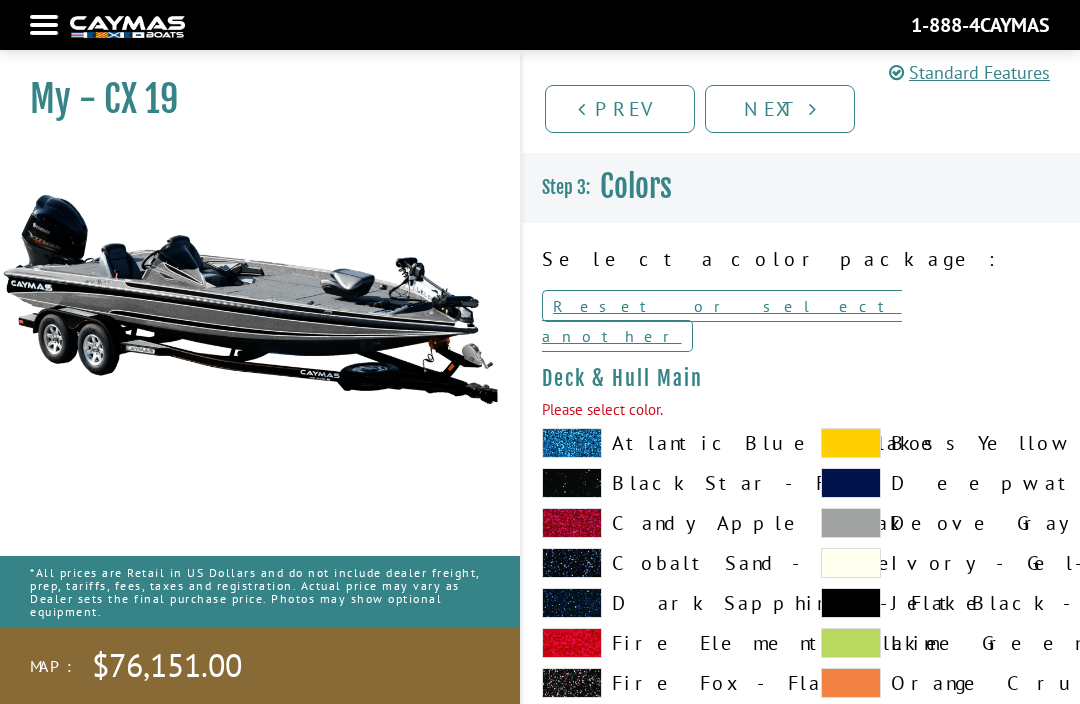 click on "Reset or select another" at bounding box center (722, 321) 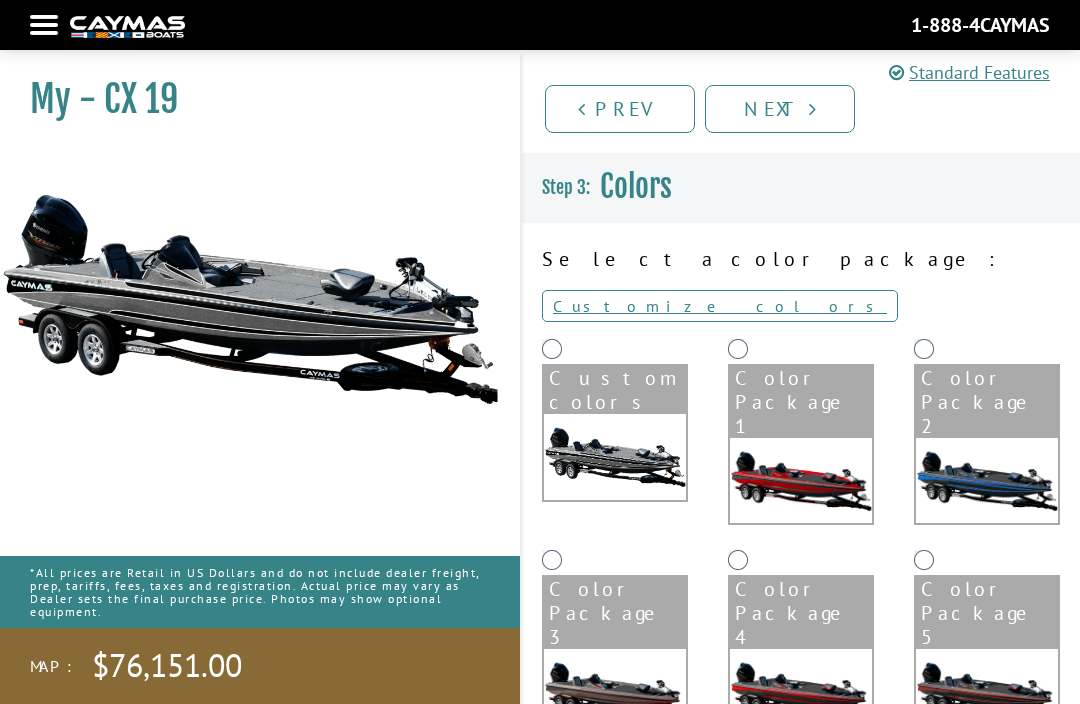 click on "Customize colors" at bounding box center [720, 306] 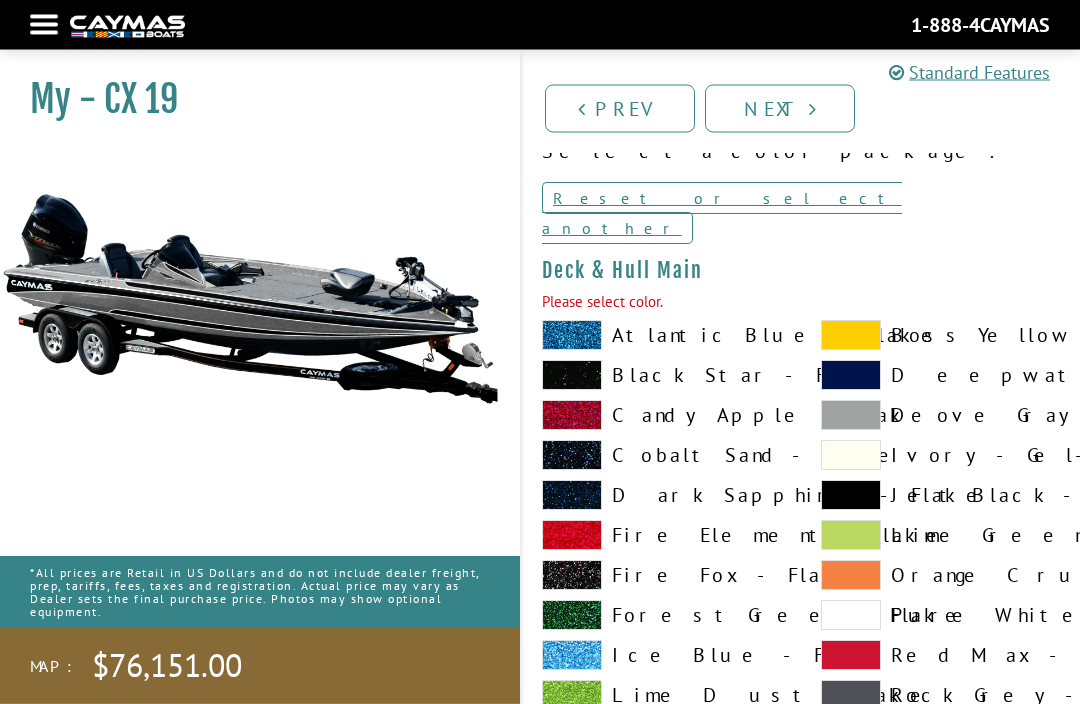 scroll, scrollTop: 110, scrollLeft: 0, axis: vertical 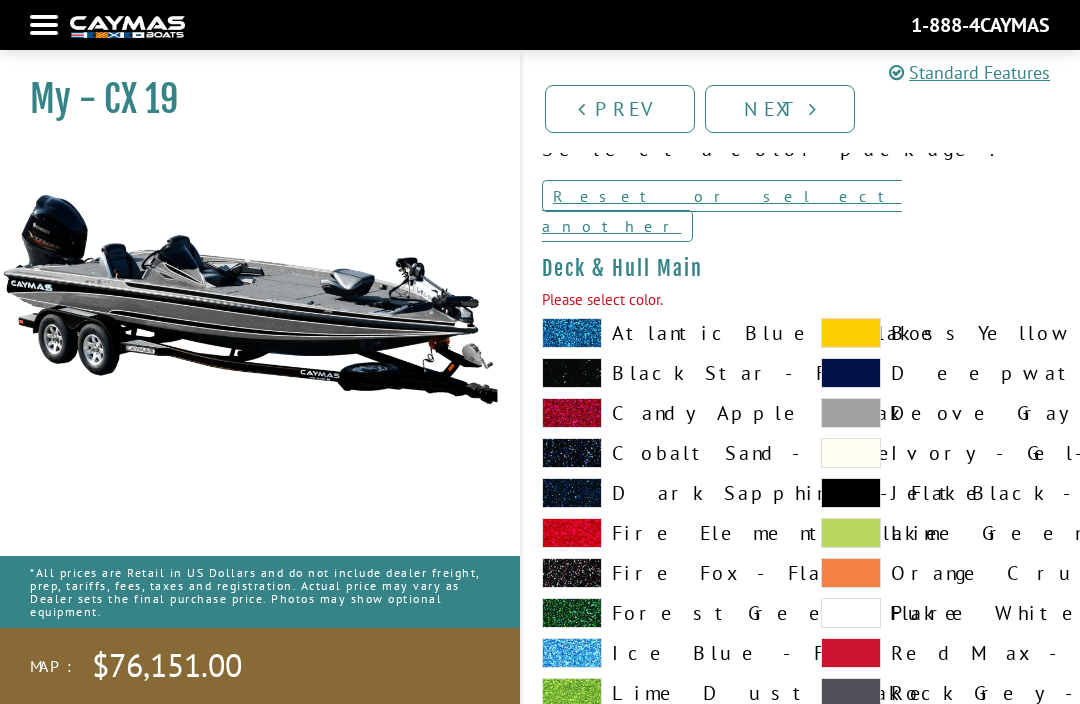 click at bounding box center (572, 373) 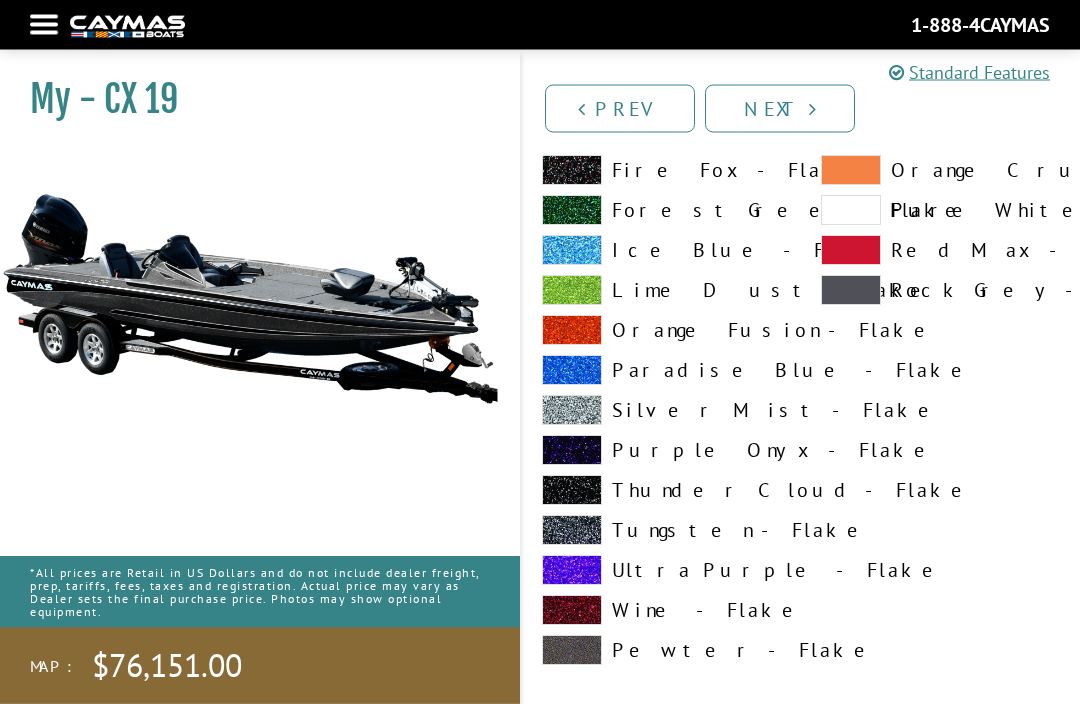 scroll, scrollTop: 514, scrollLeft: 0, axis: vertical 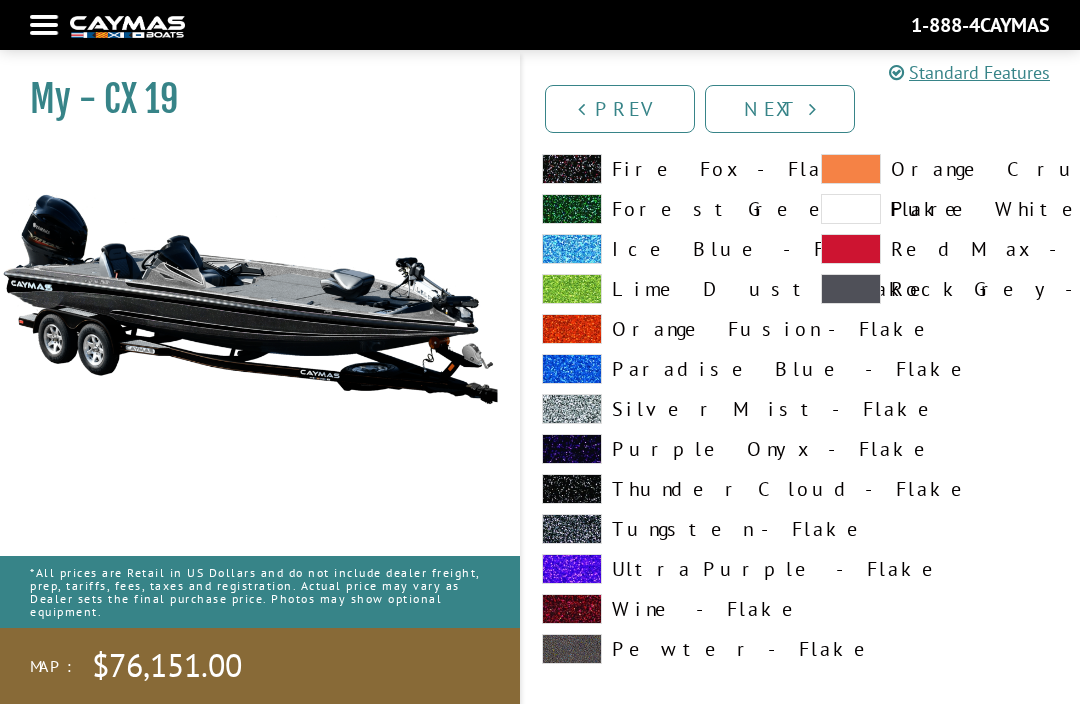 click at bounding box center (572, 489) 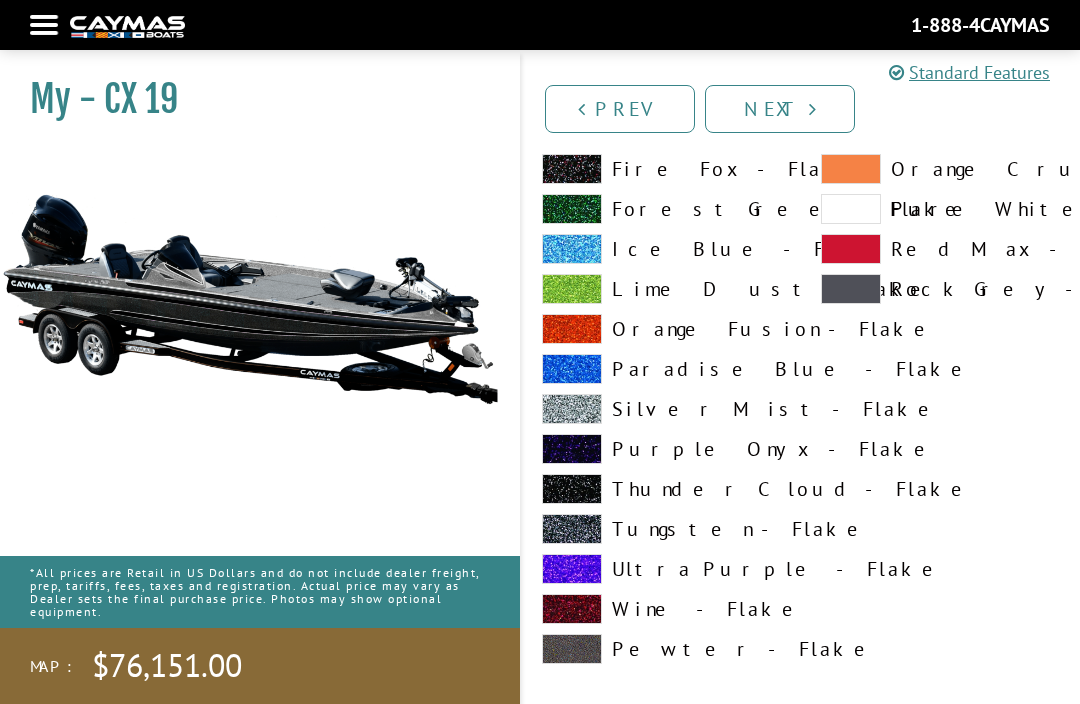 click at bounding box center [572, 529] 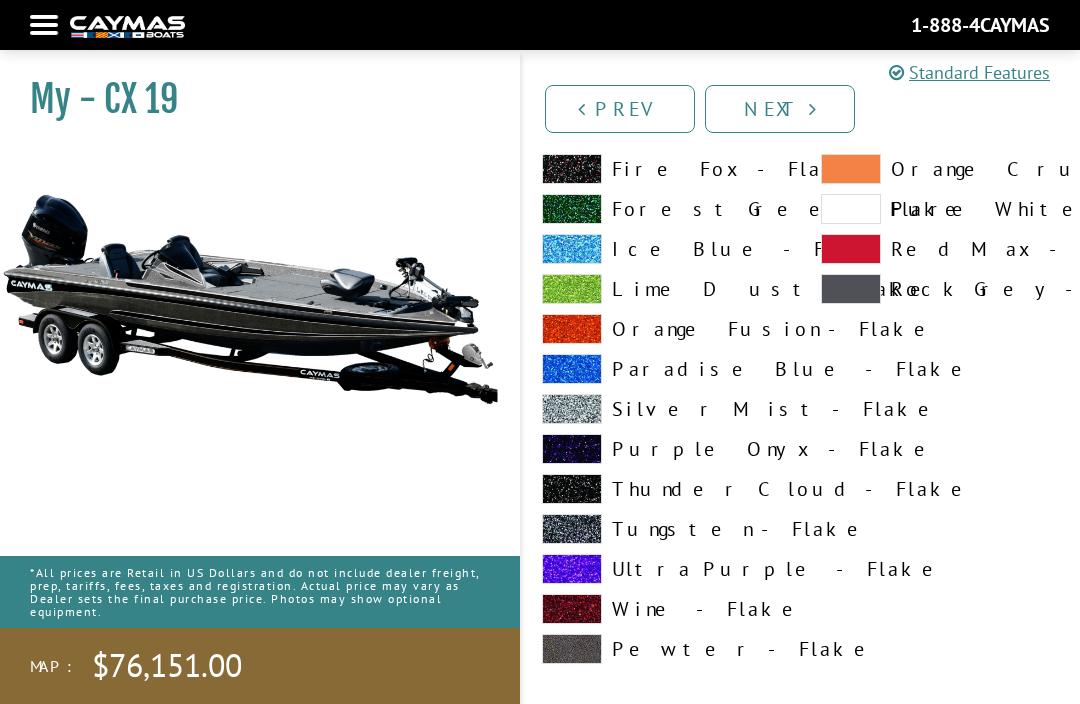 click at bounding box center (572, 489) 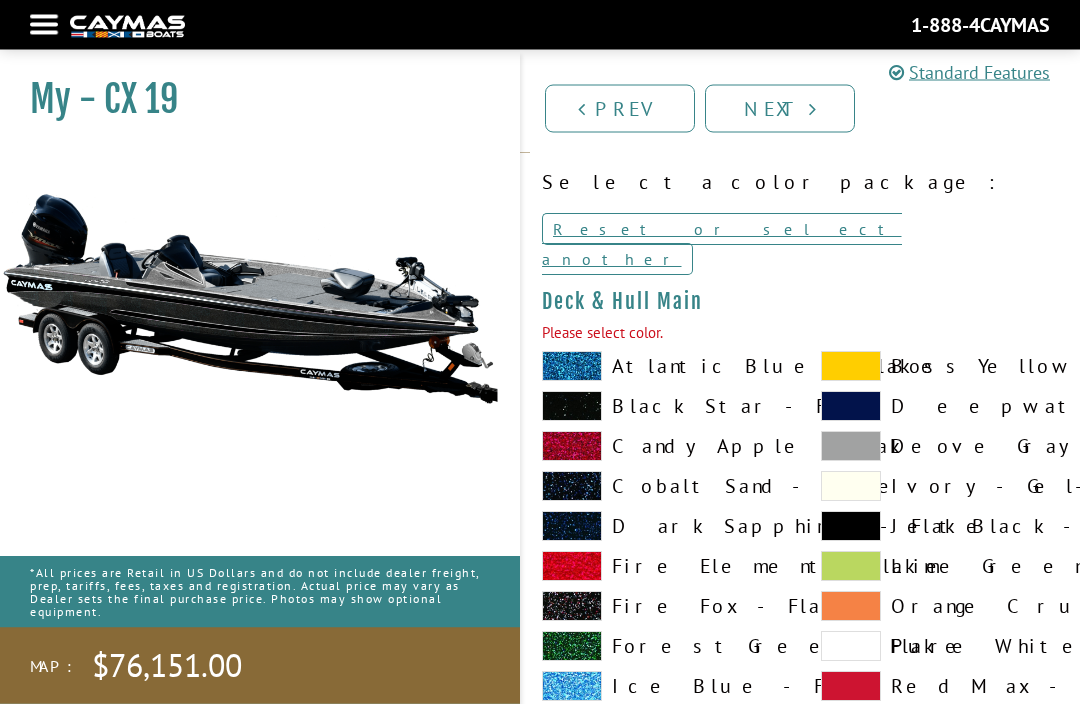 scroll, scrollTop: 37, scrollLeft: 0, axis: vertical 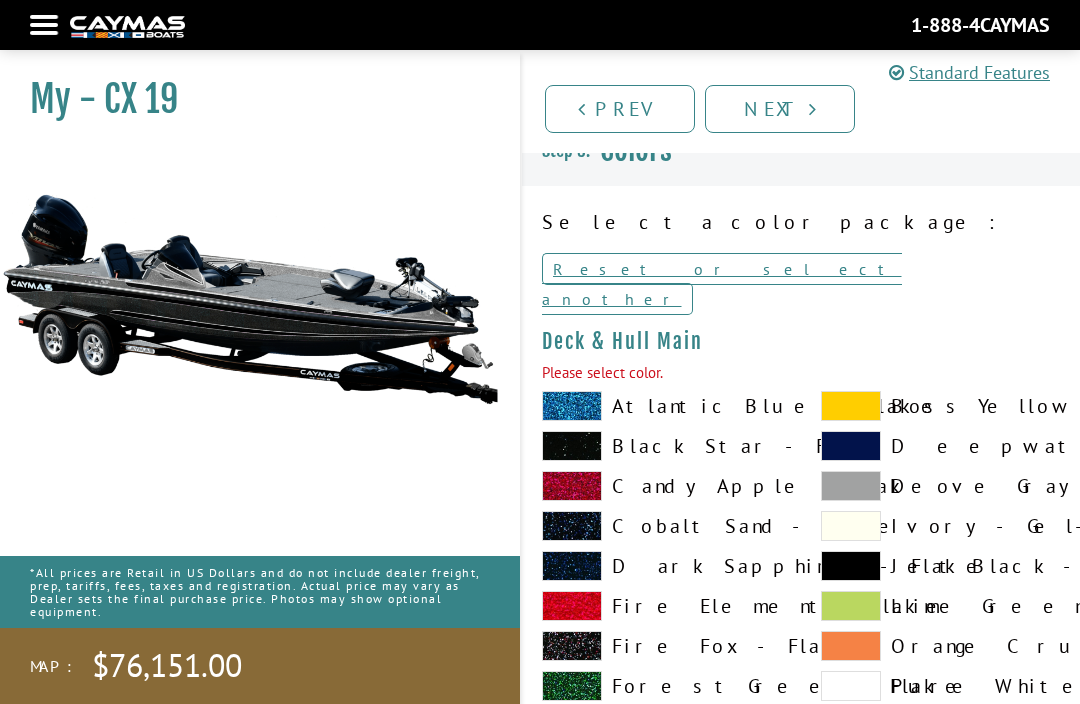 click at bounding box center (572, 446) 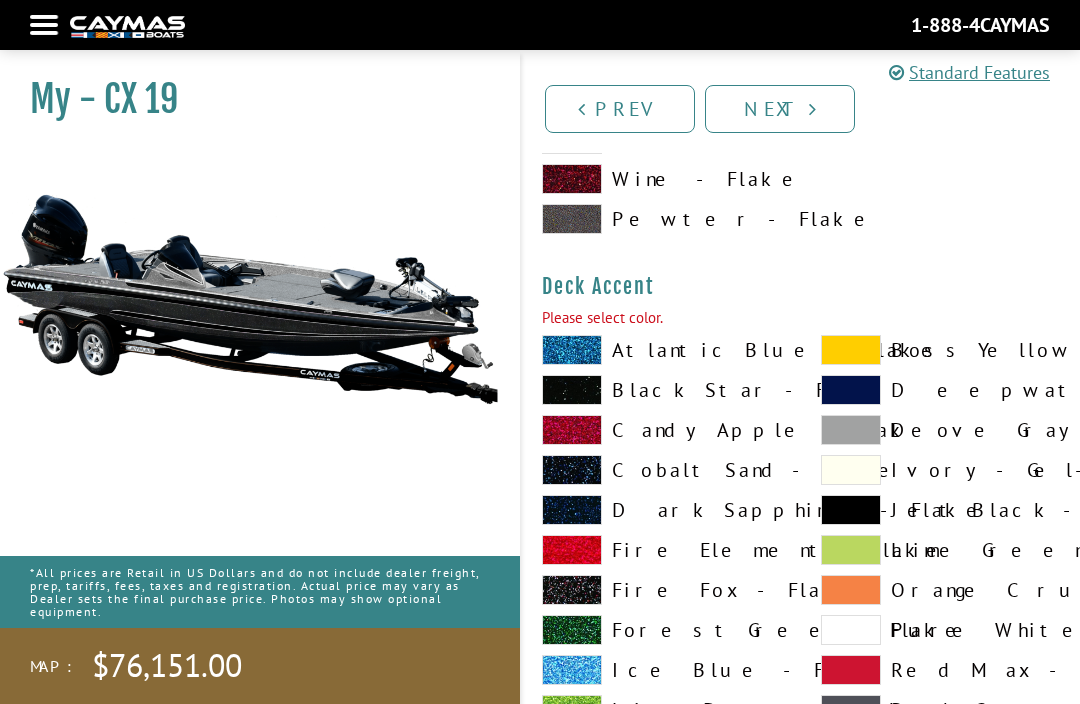 scroll, scrollTop: 948, scrollLeft: 0, axis: vertical 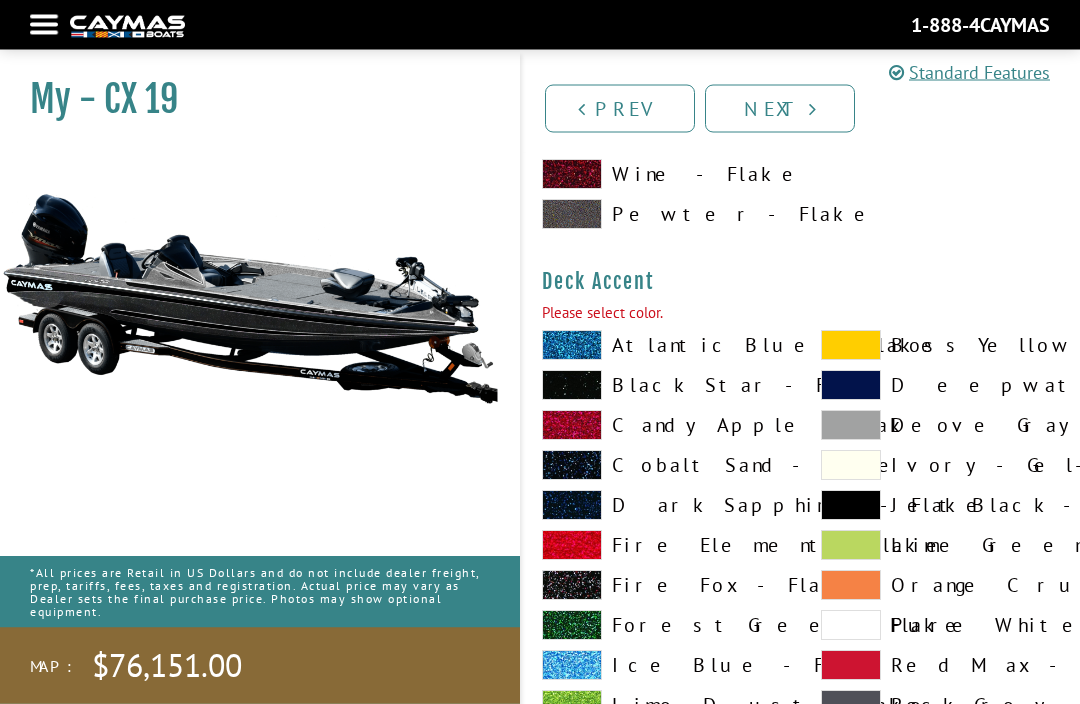 click on "Black Star - Flake" at bounding box center [661, 386] 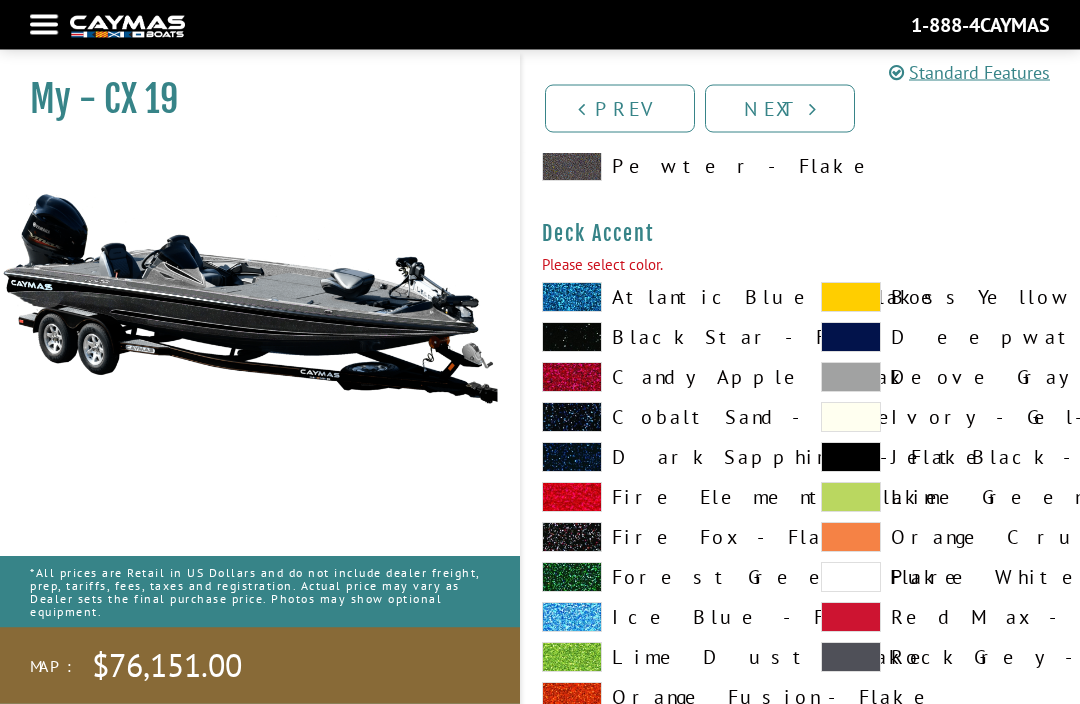 scroll, scrollTop: 998, scrollLeft: 0, axis: vertical 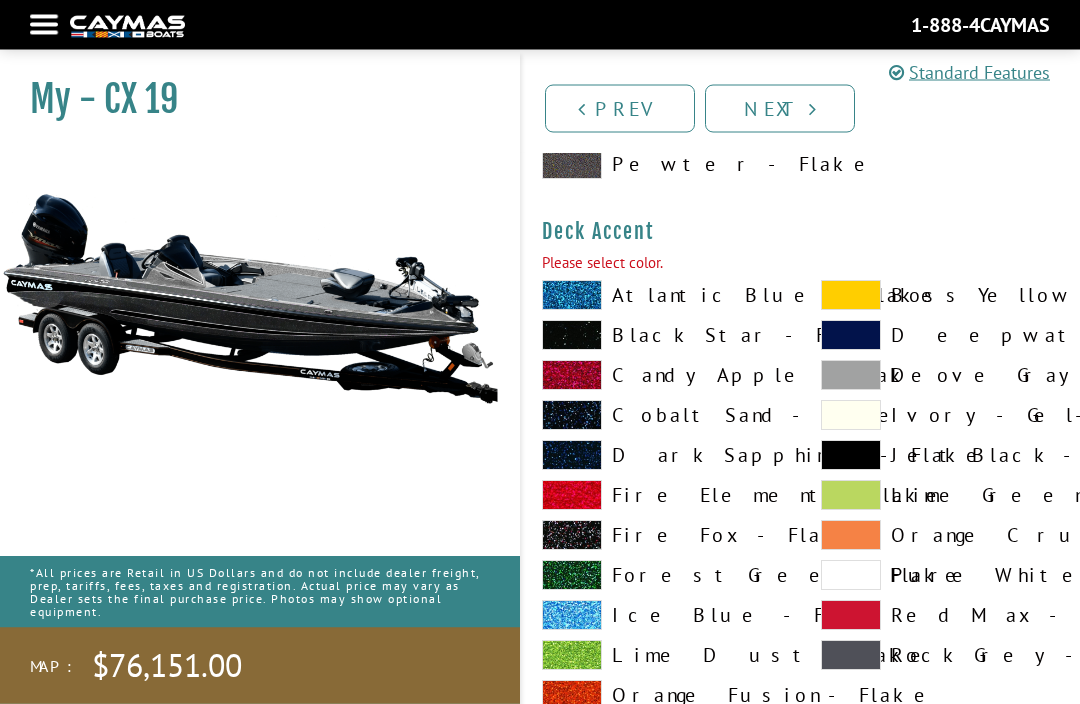 click at bounding box center (572, 336) 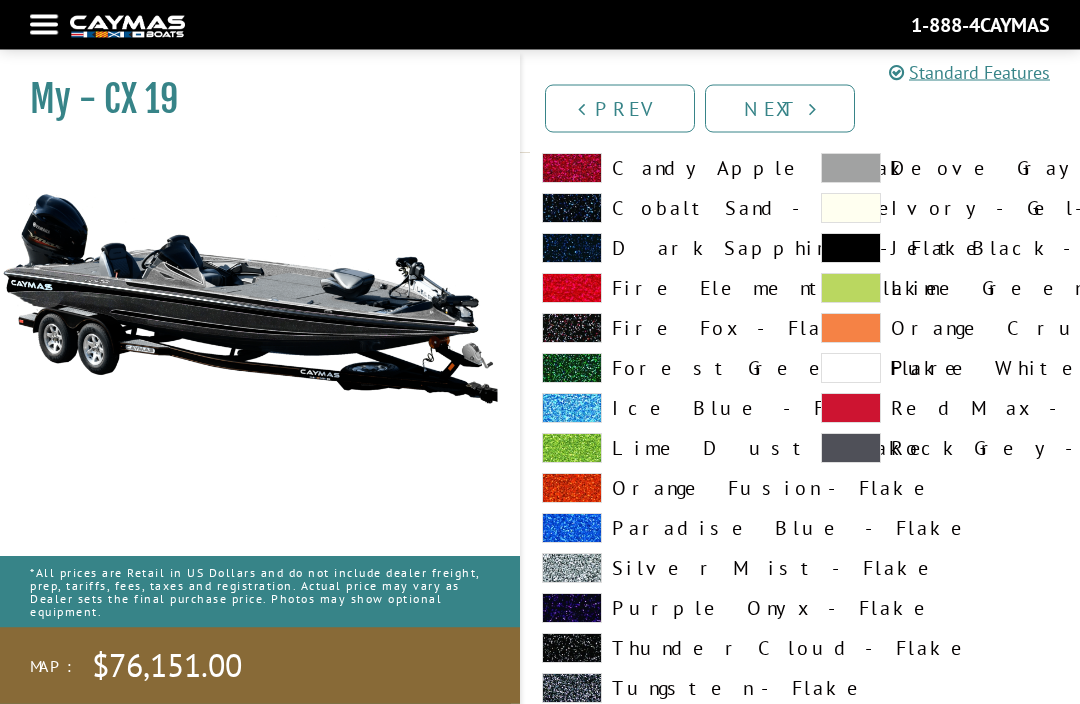 scroll, scrollTop: 2079, scrollLeft: 0, axis: vertical 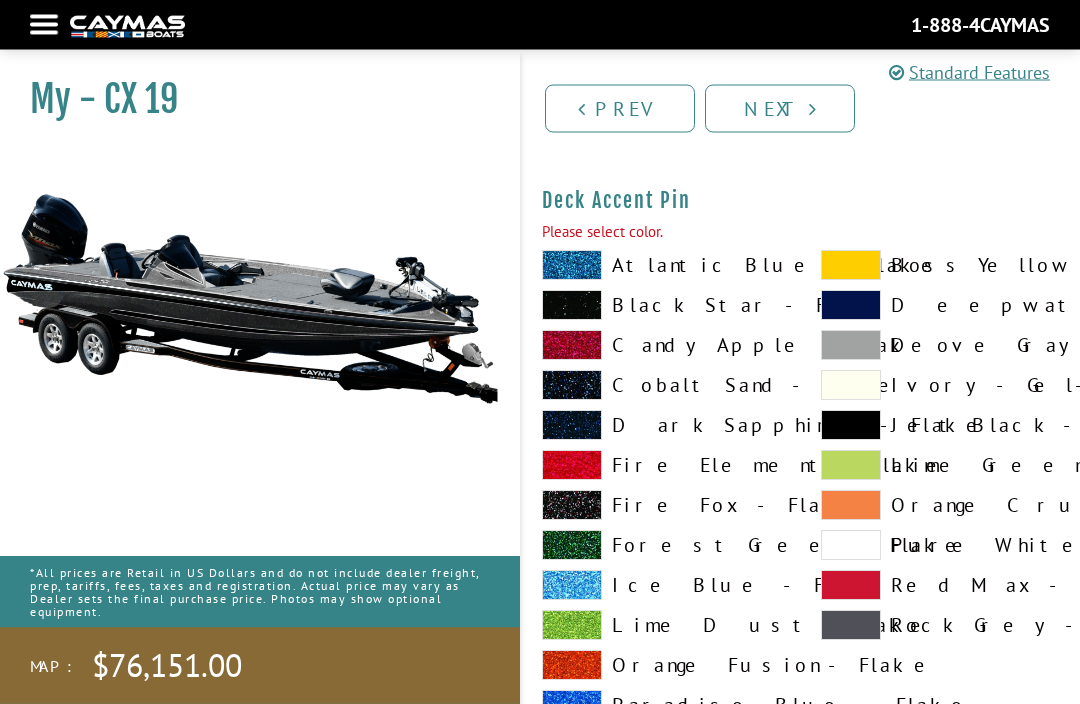 click at bounding box center [572, 306] 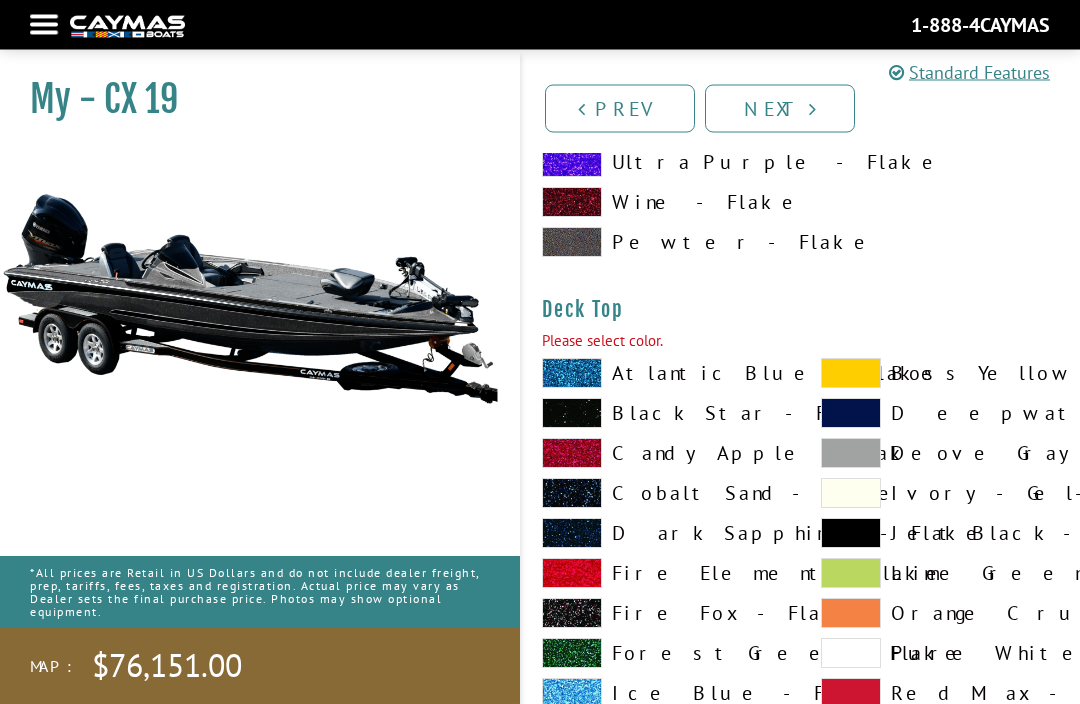 click at bounding box center [572, 414] 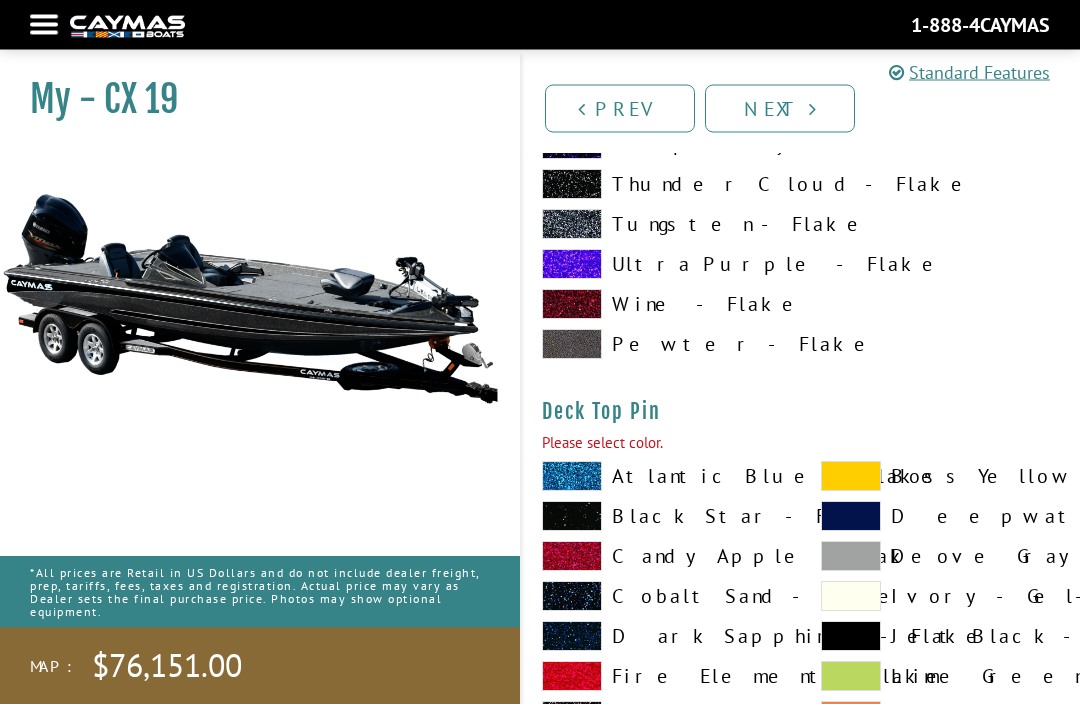 scroll, scrollTop: 3380, scrollLeft: 0, axis: vertical 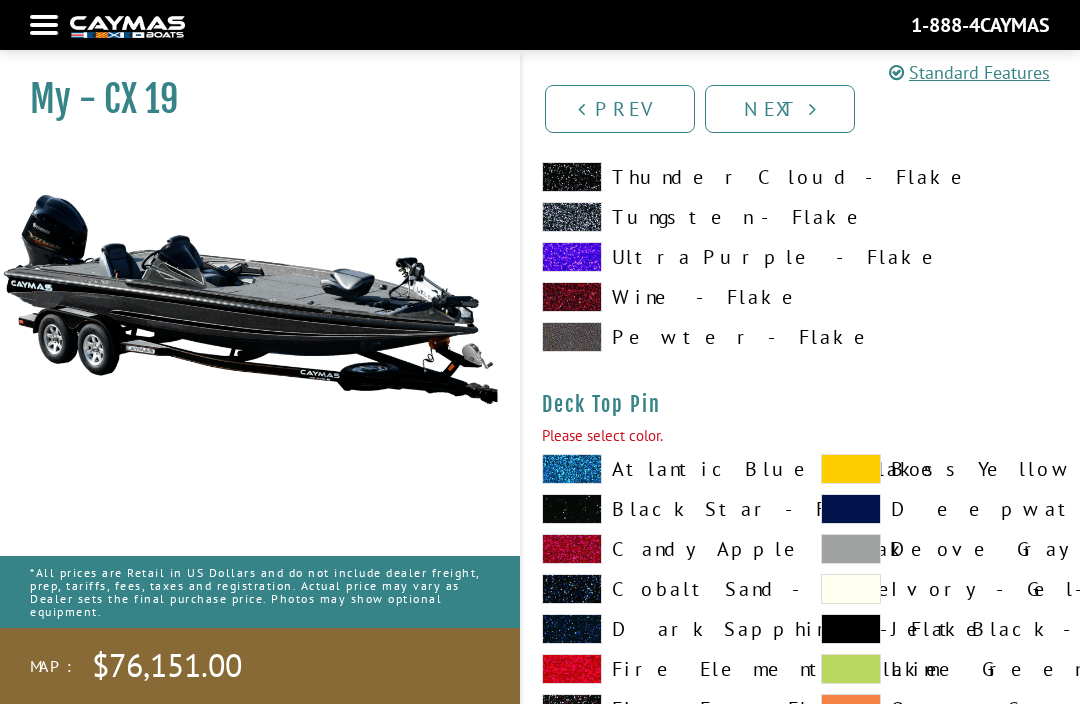 click at bounding box center (572, 509) 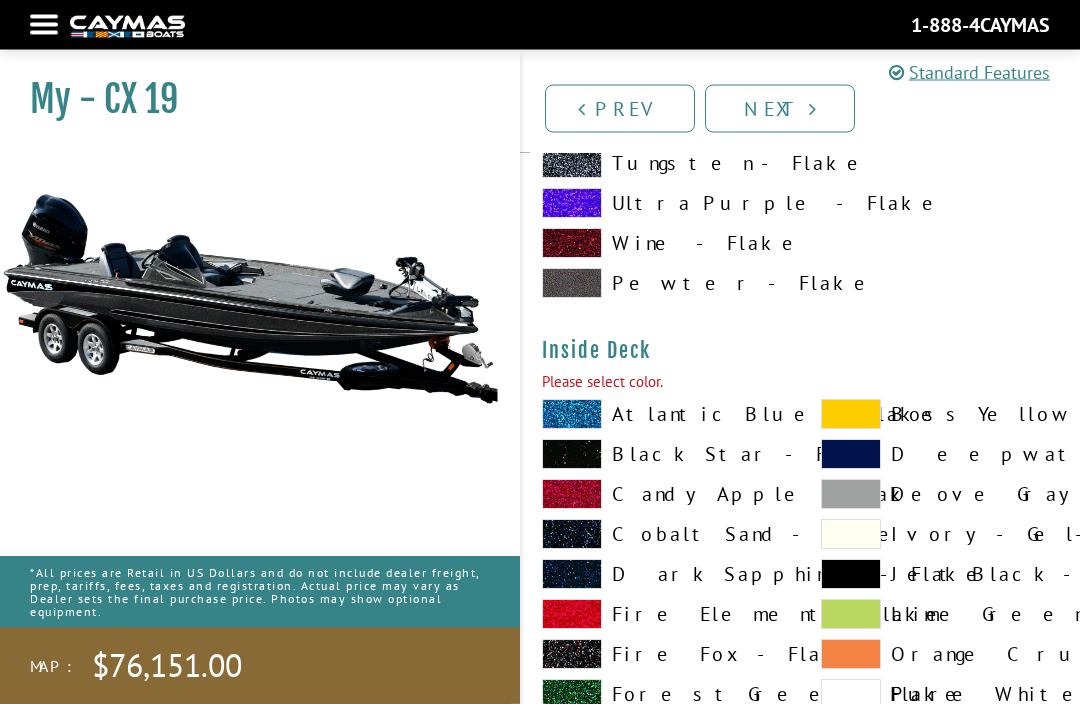 click at bounding box center [572, 455] 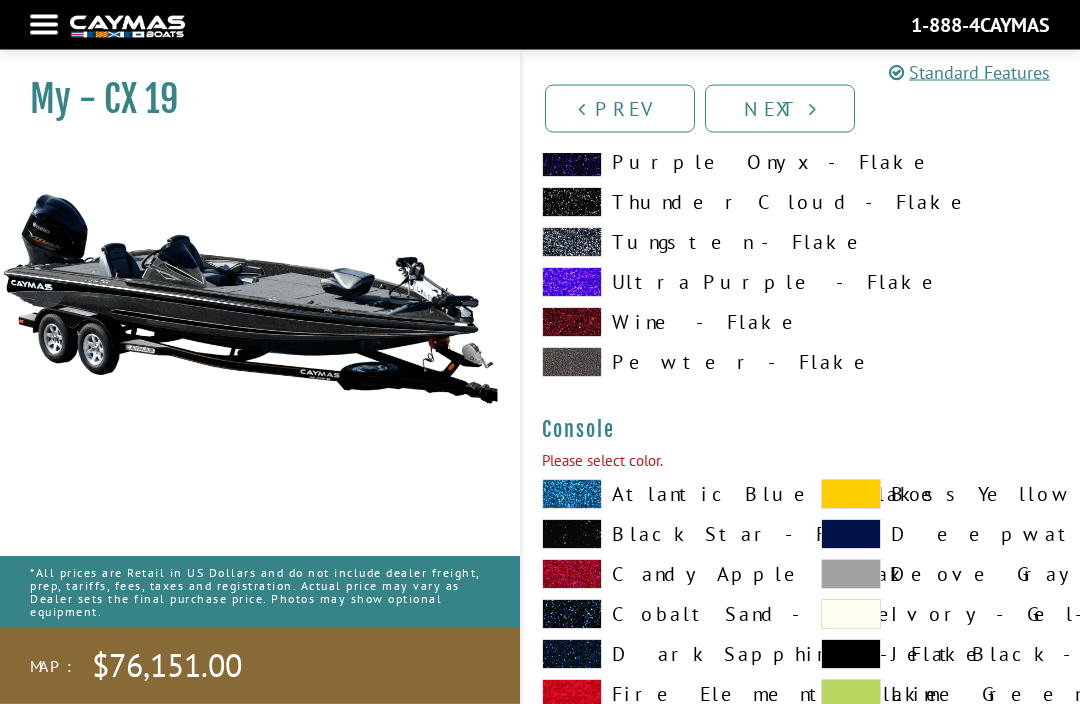 click at bounding box center [572, 535] 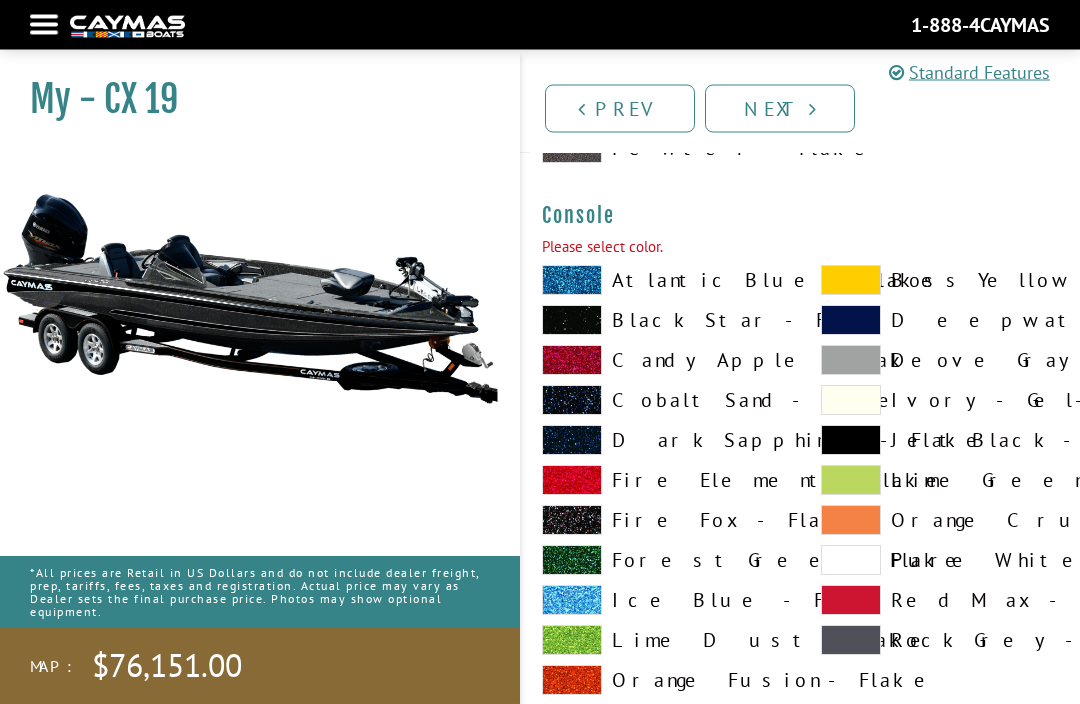 scroll, scrollTop: 5272, scrollLeft: 0, axis: vertical 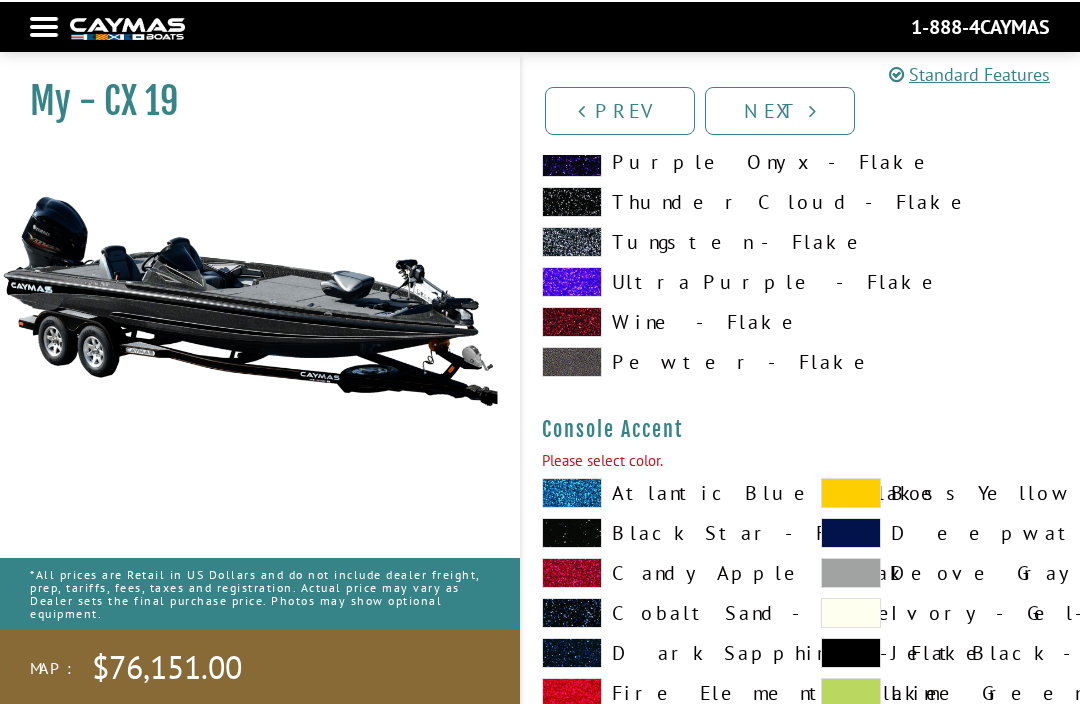 click at bounding box center (572, 531) 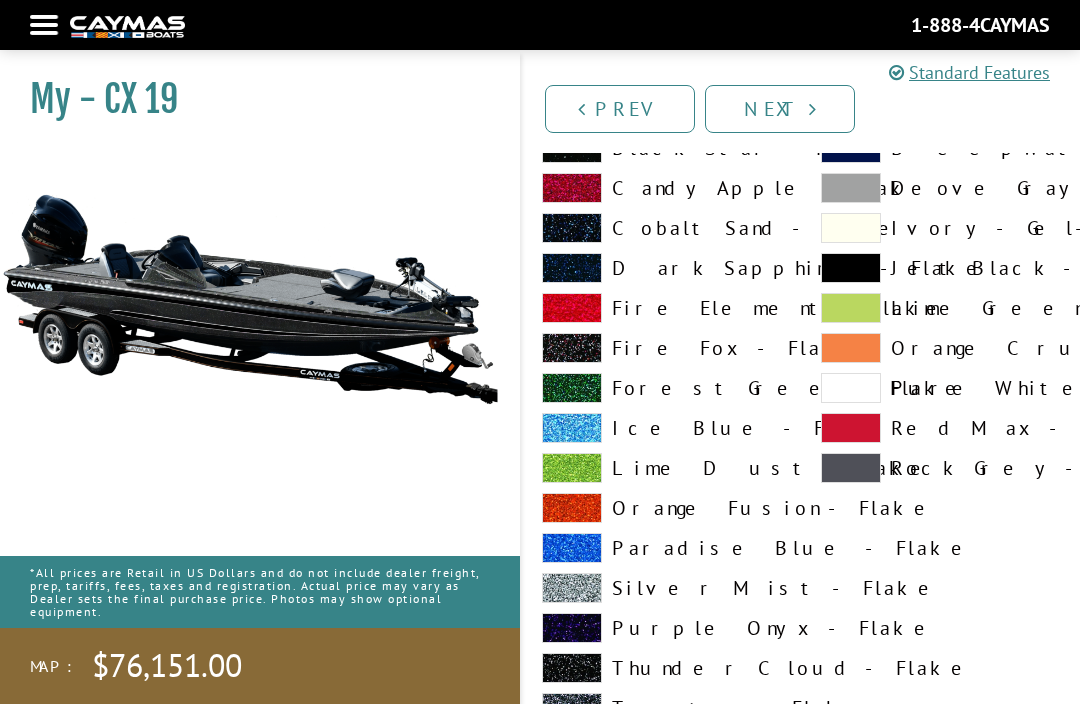 scroll, scrollTop: 6312, scrollLeft: 0, axis: vertical 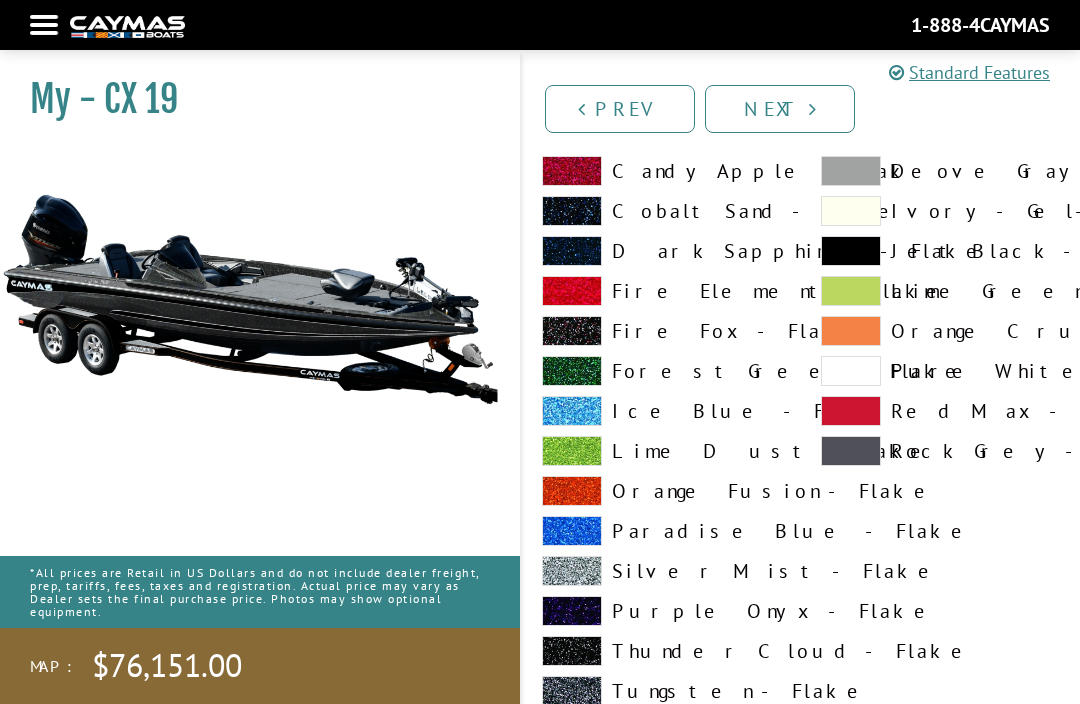 click at bounding box center [572, 571] 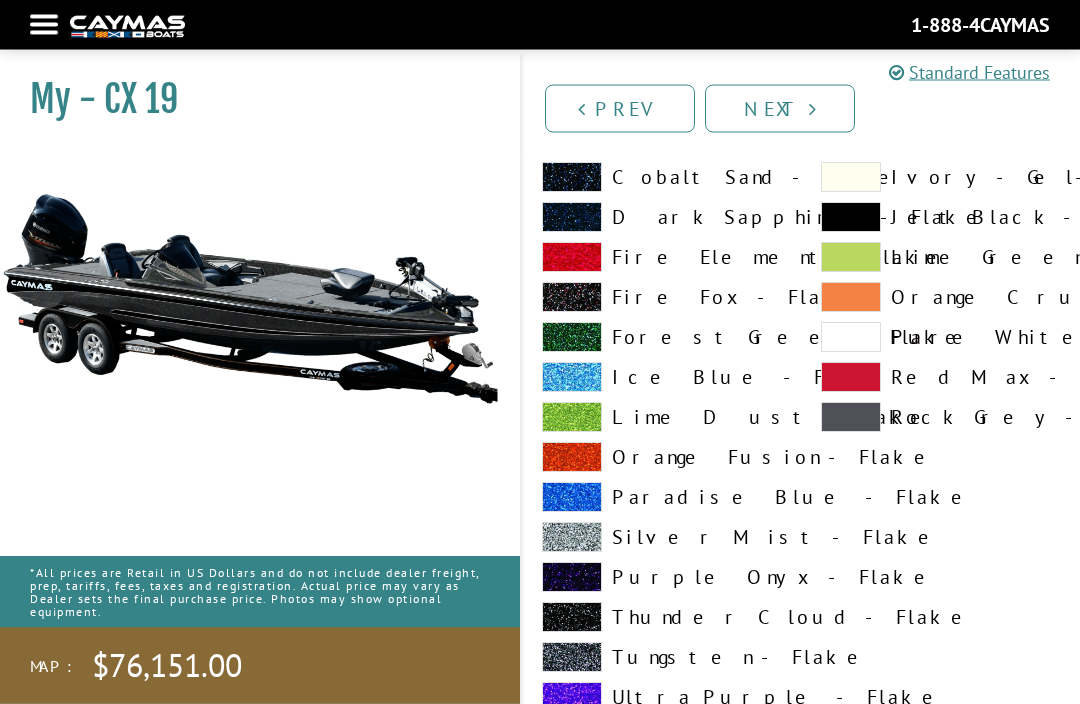 scroll, scrollTop: 6346, scrollLeft: 0, axis: vertical 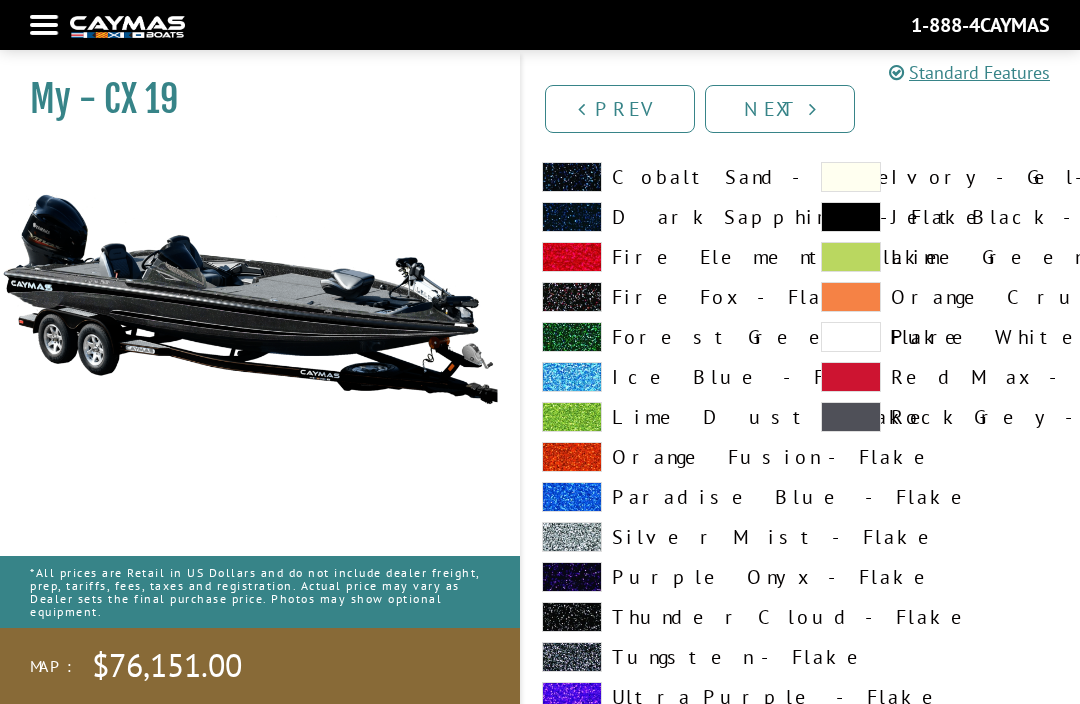 click at bounding box center (572, 617) 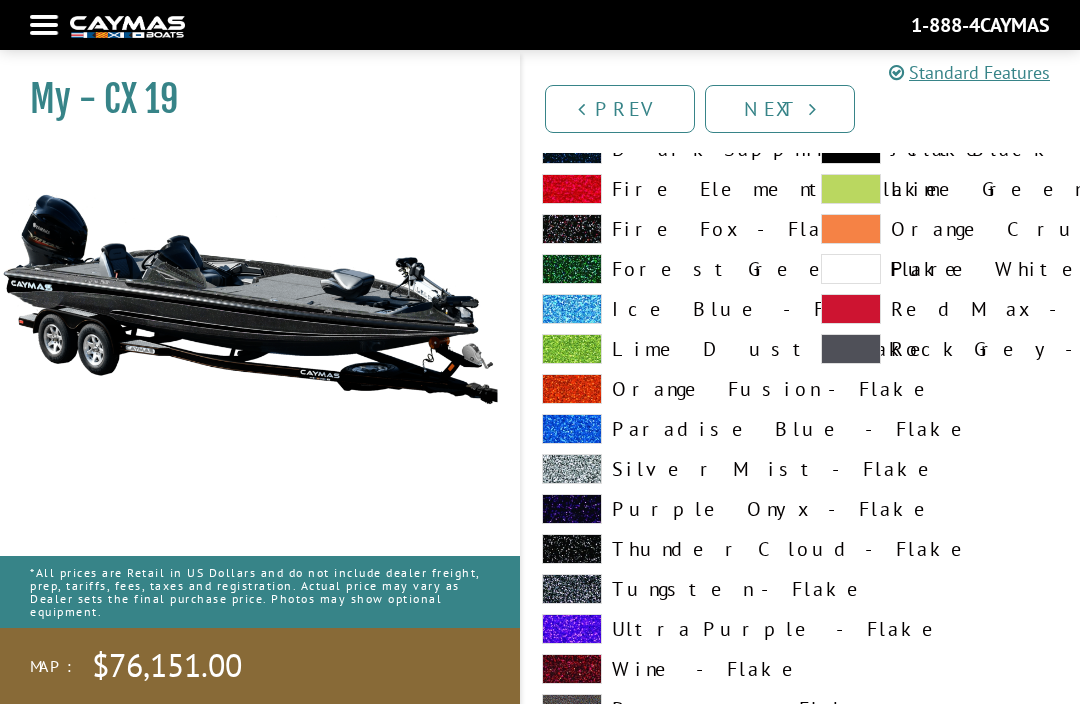 scroll, scrollTop: 6414, scrollLeft: 0, axis: vertical 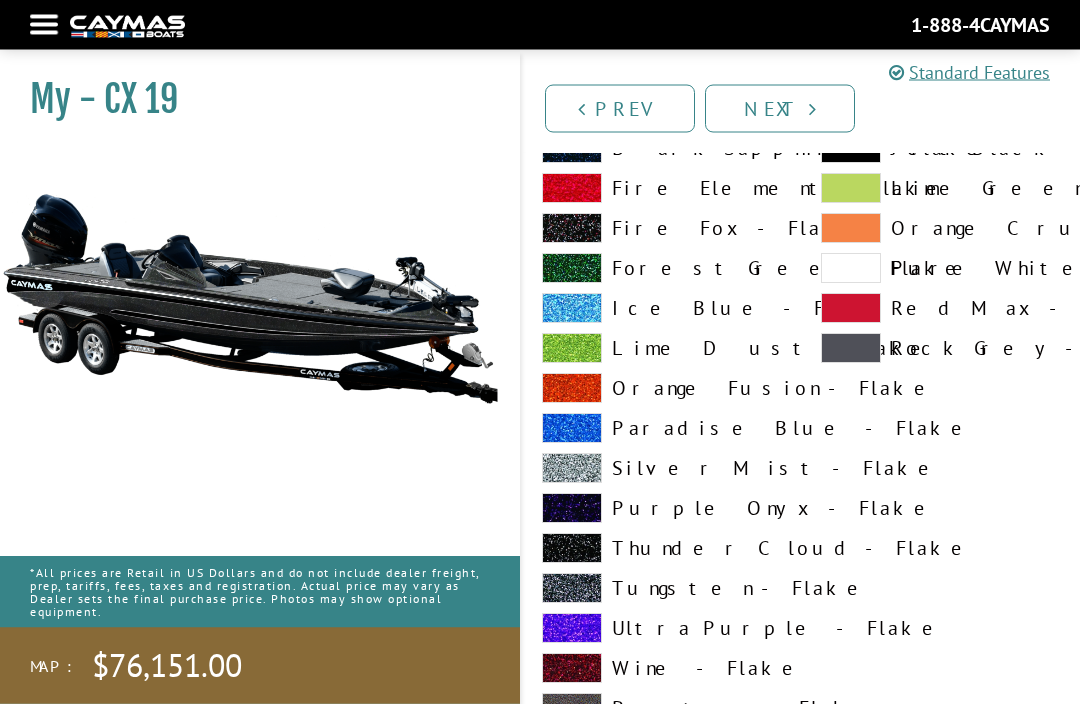 click at bounding box center [572, 469] 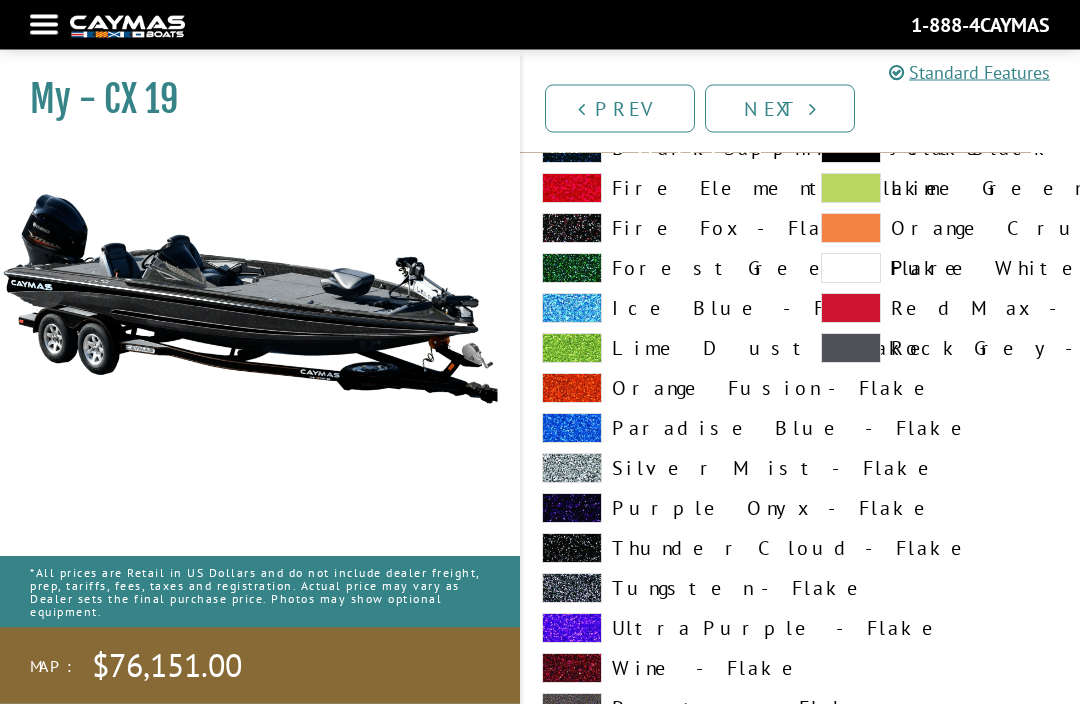 scroll, scrollTop: 6415, scrollLeft: 0, axis: vertical 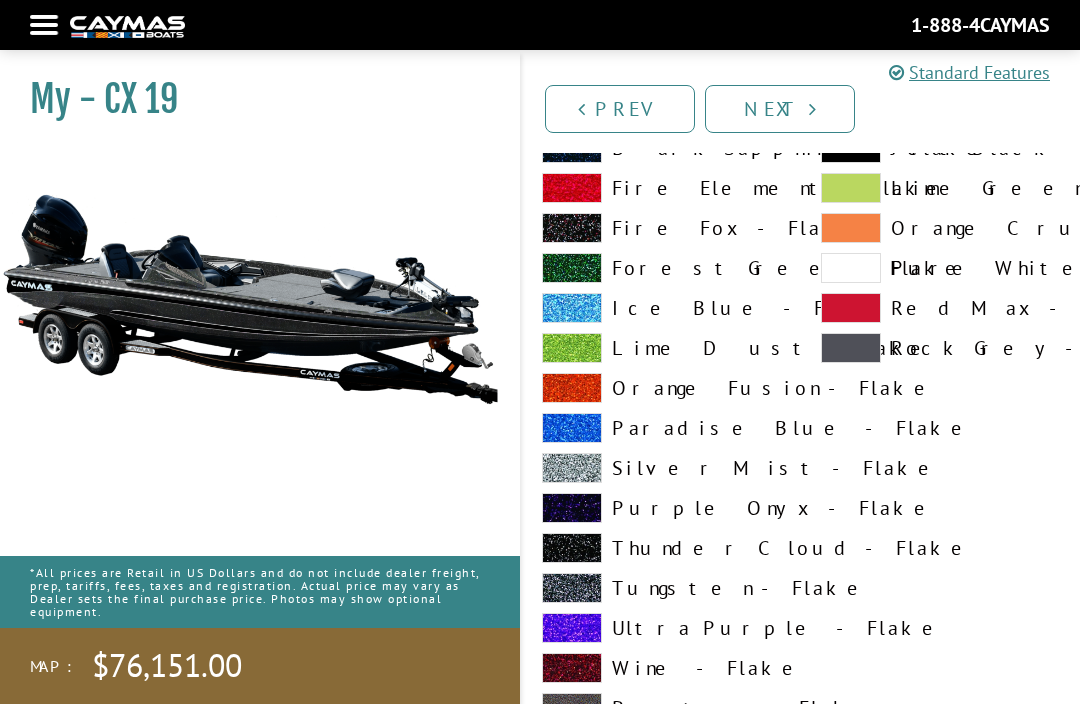 click at bounding box center [572, 588] 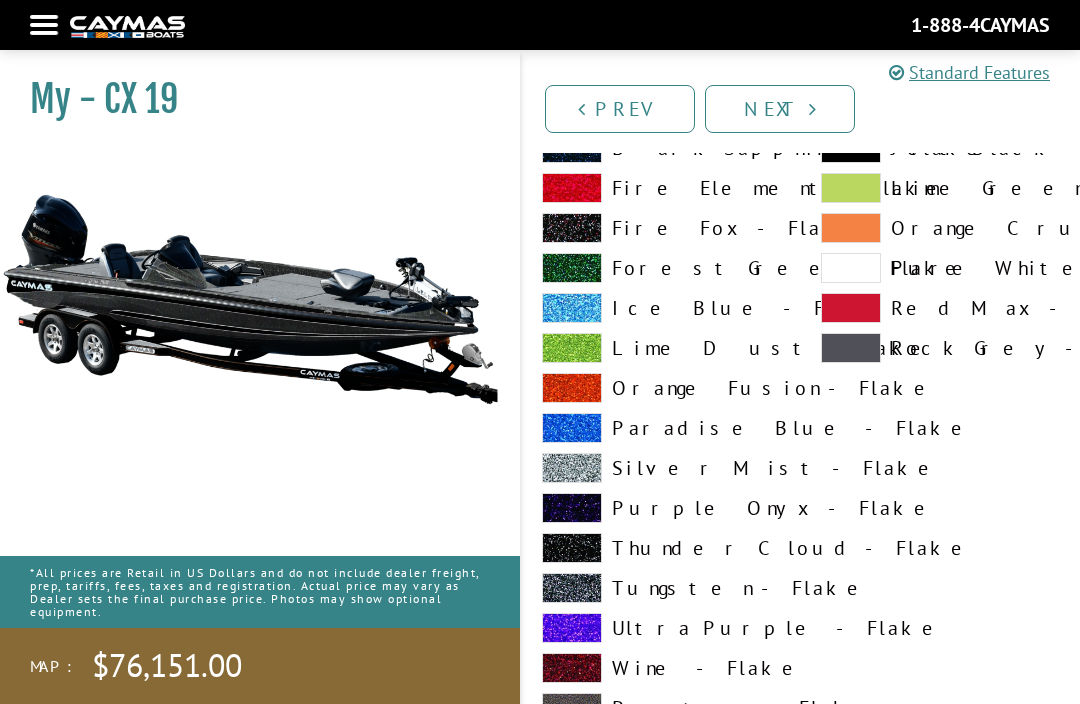 click at bounding box center (572, 468) 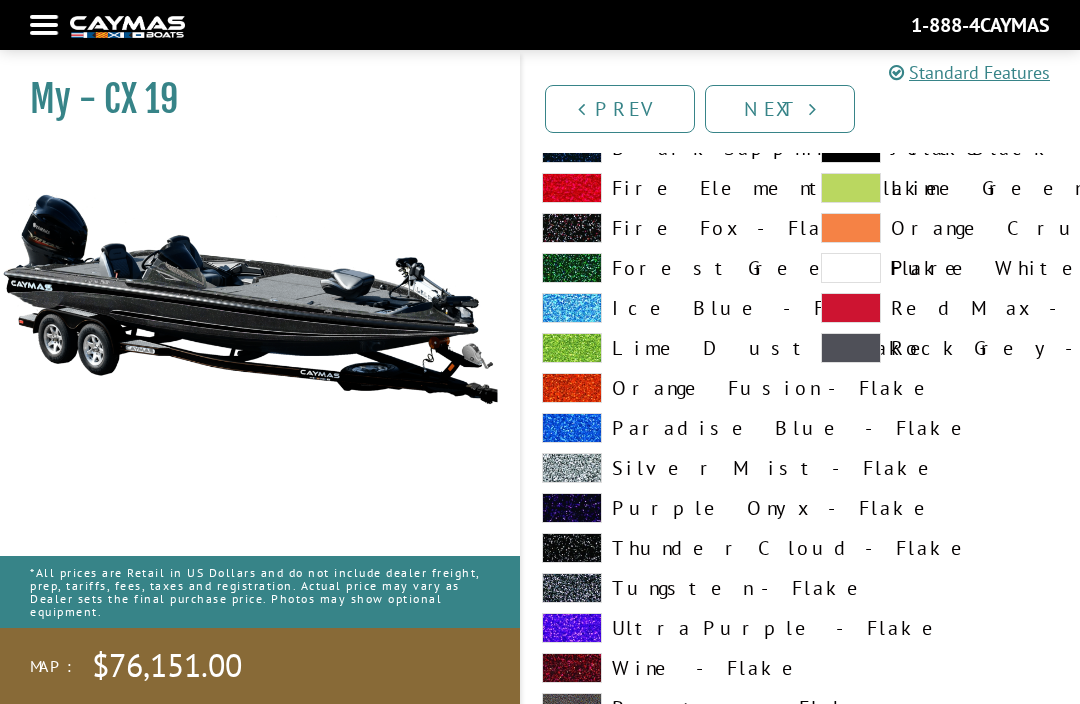 click at bounding box center [572, 548] 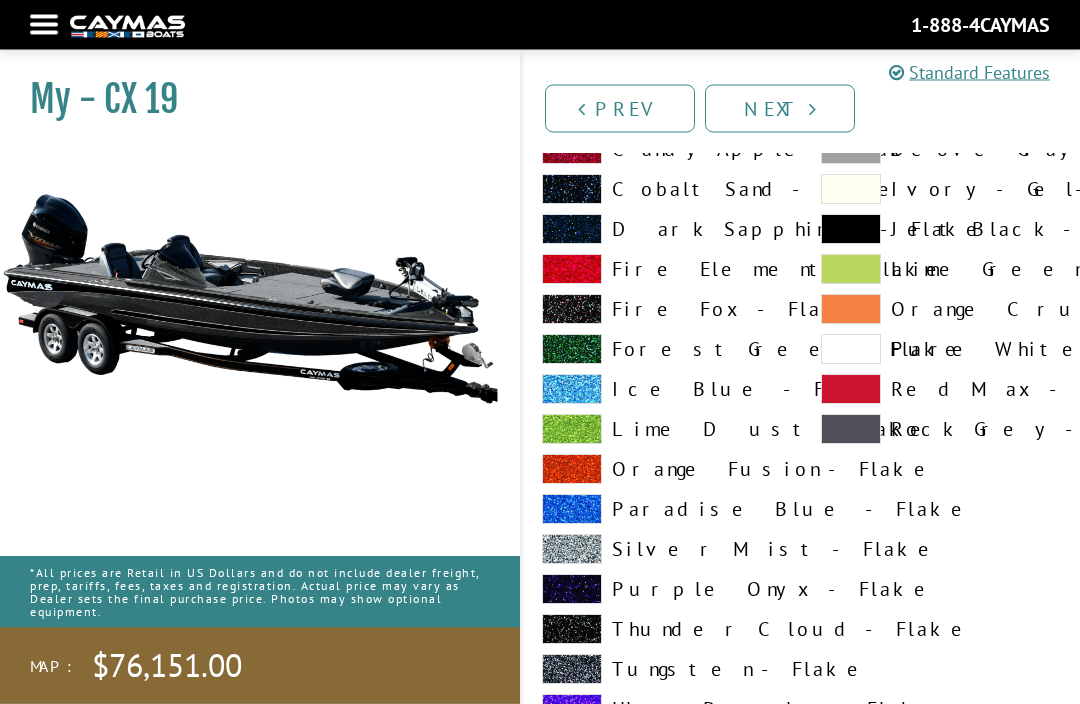 scroll, scrollTop: 7264, scrollLeft: 0, axis: vertical 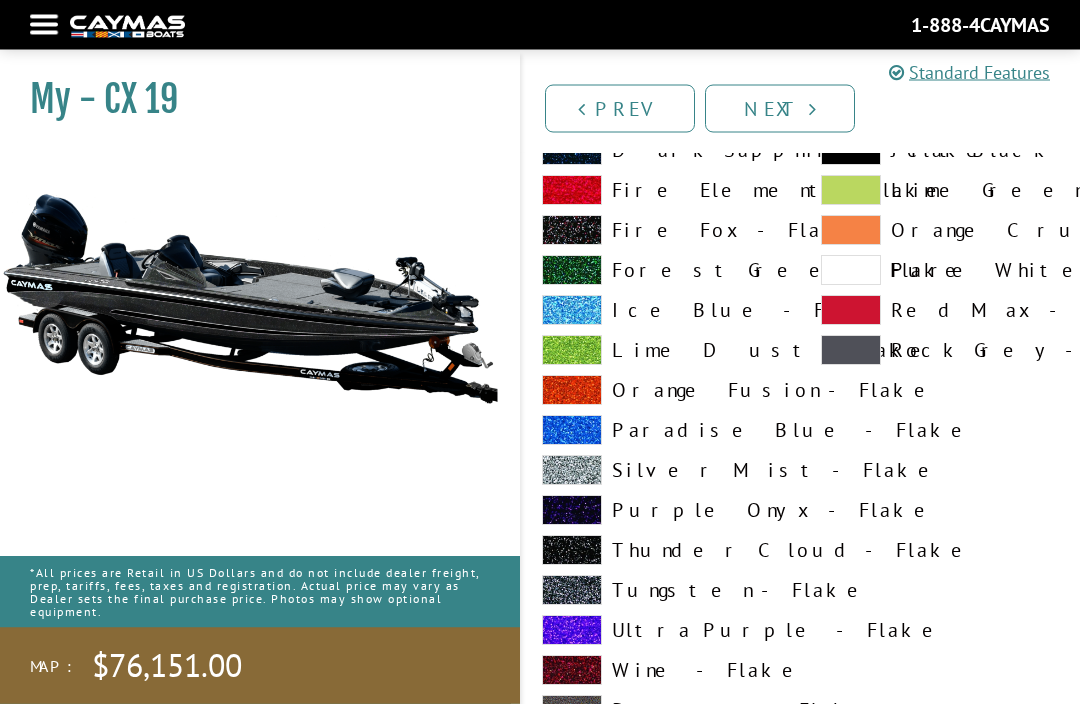 click on "Thunder Cloud - Flake" at bounding box center (661, 551) 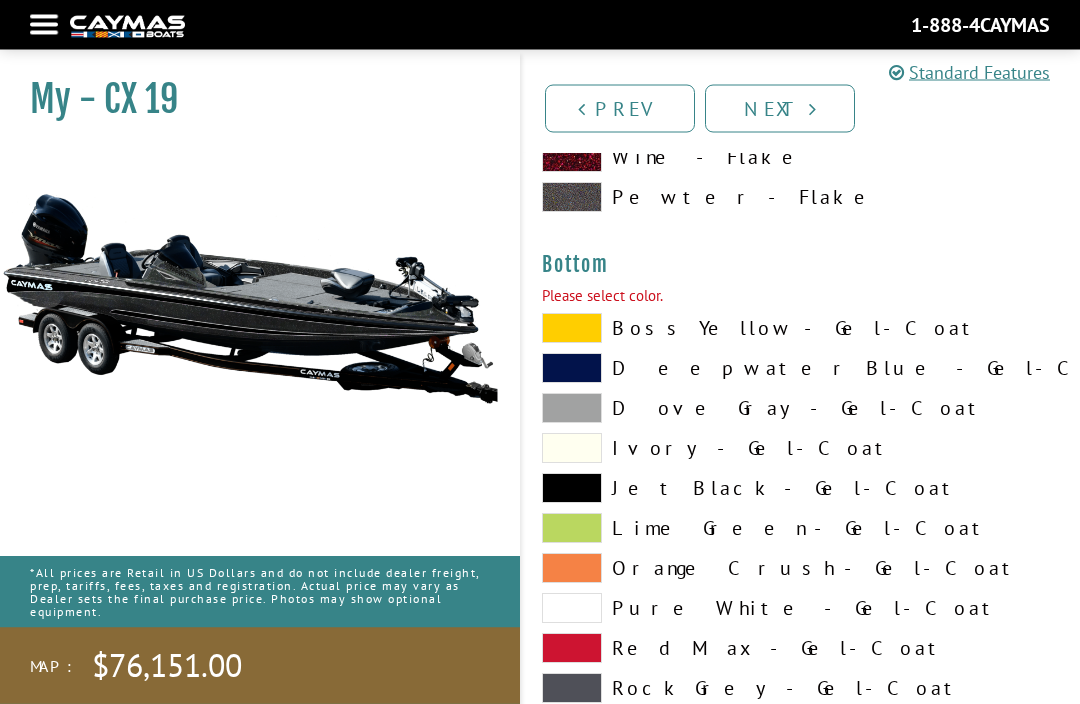 scroll, scrollTop: 7778, scrollLeft: 0, axis: vertical 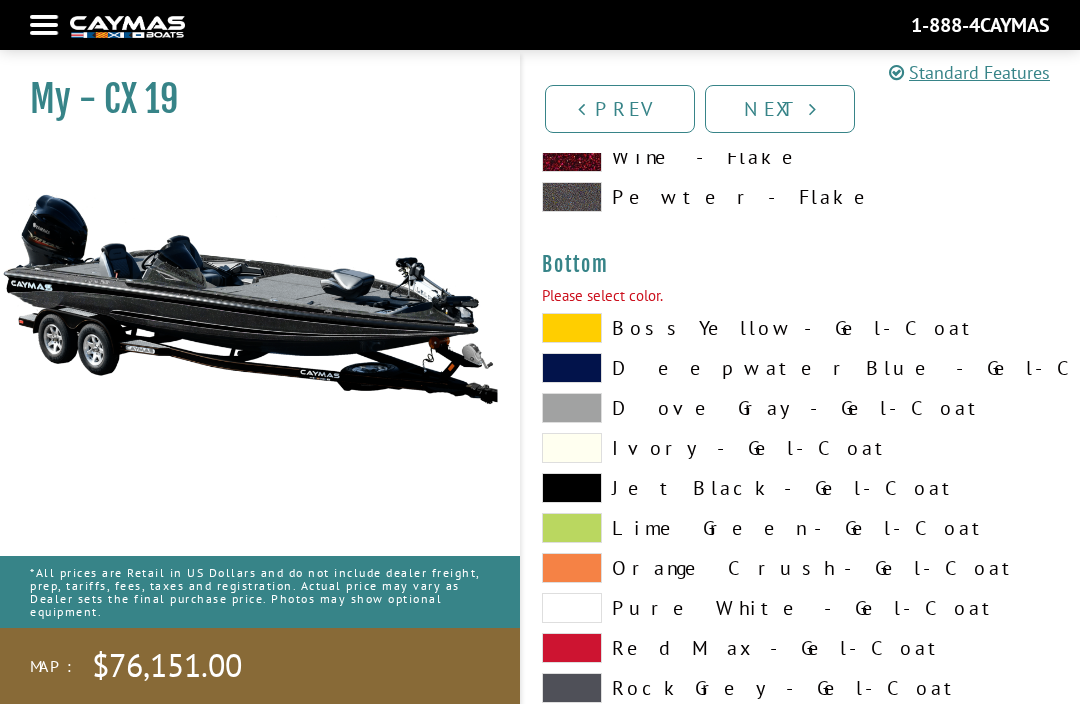 click at bounding box center [572, 488] 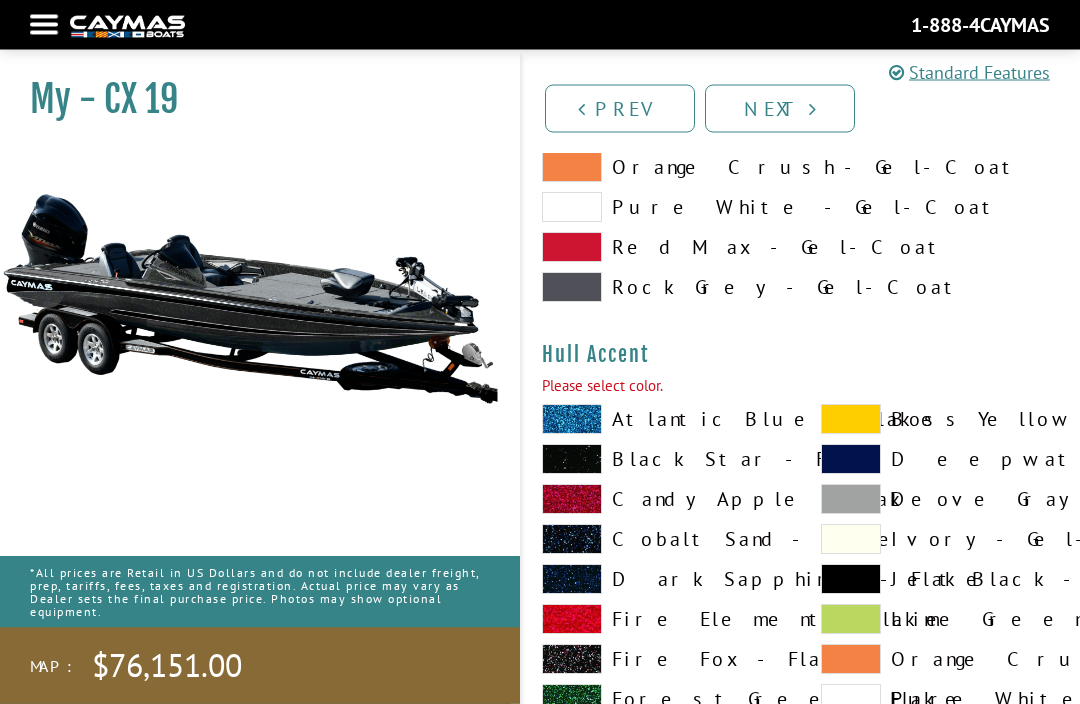 scroll, scrollTop: 8179, scrollLeft: 0, axis: vertical 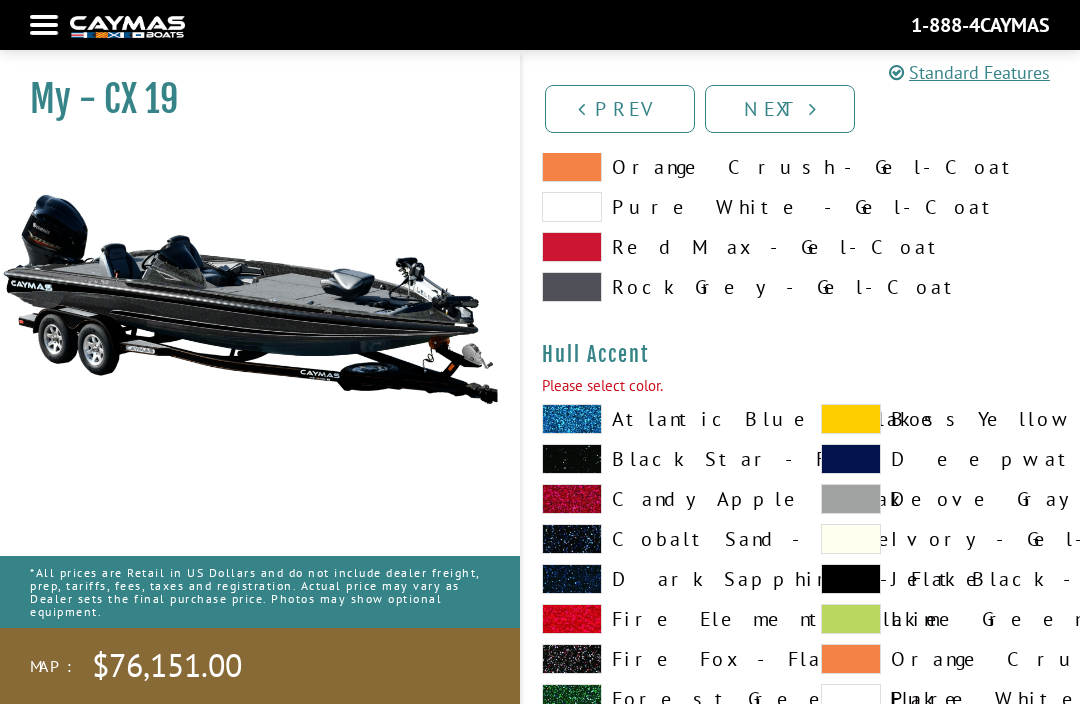 click at bounding box center (572, 459) 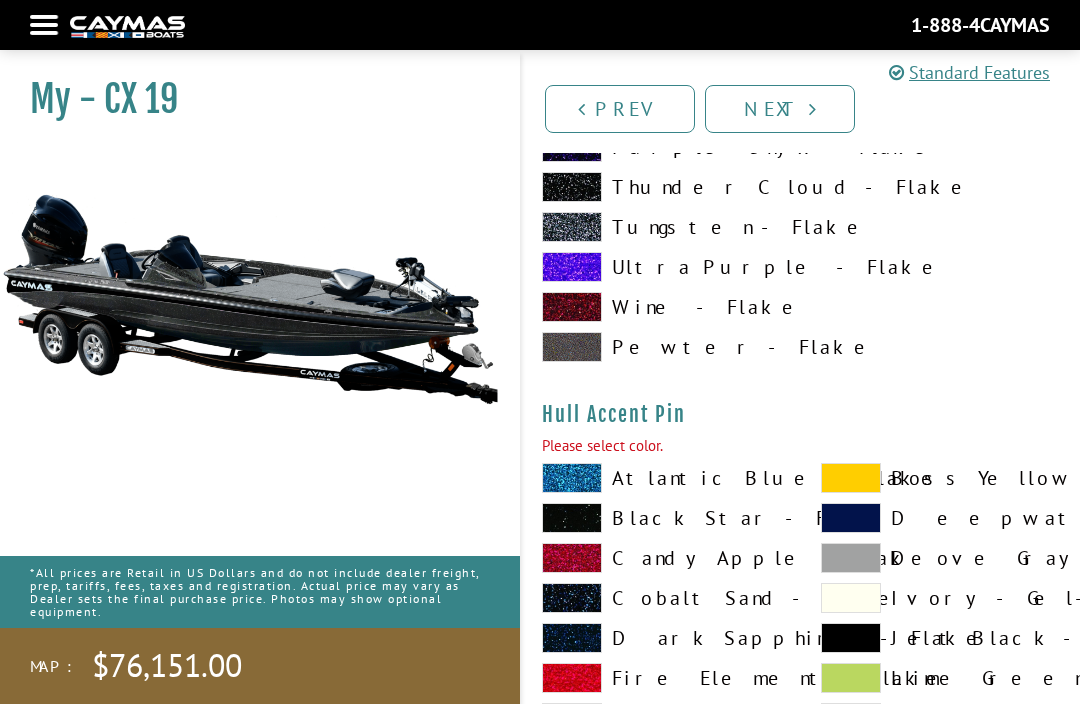 scroll, scrollTop: 8972, scrollLeft: 0, axis: vertical 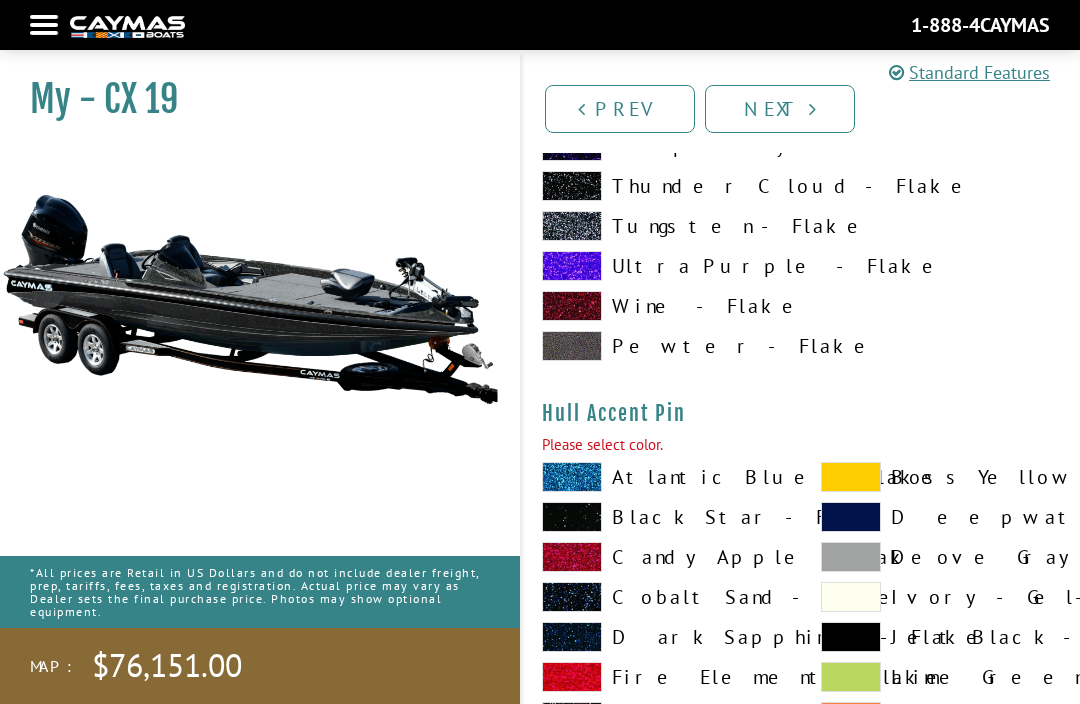 click at bounding box center [572, 517] 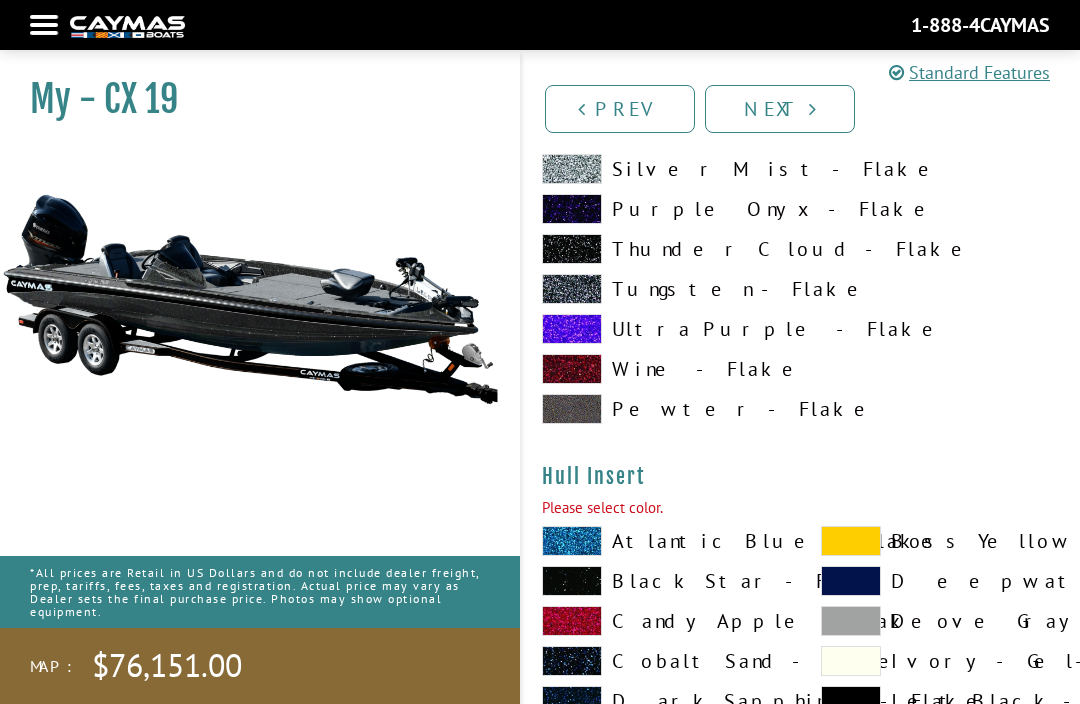 scroll, scrollTop: 9808, scrollLeft: 0, axis: vertical 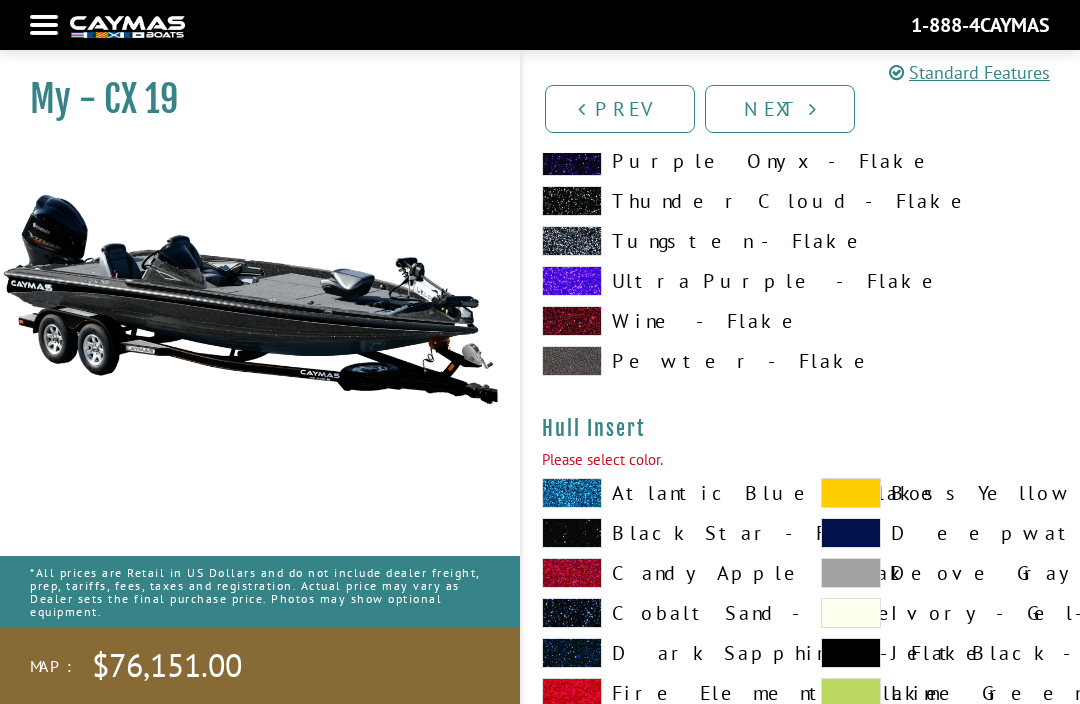 click at bounding box center [572, 533] 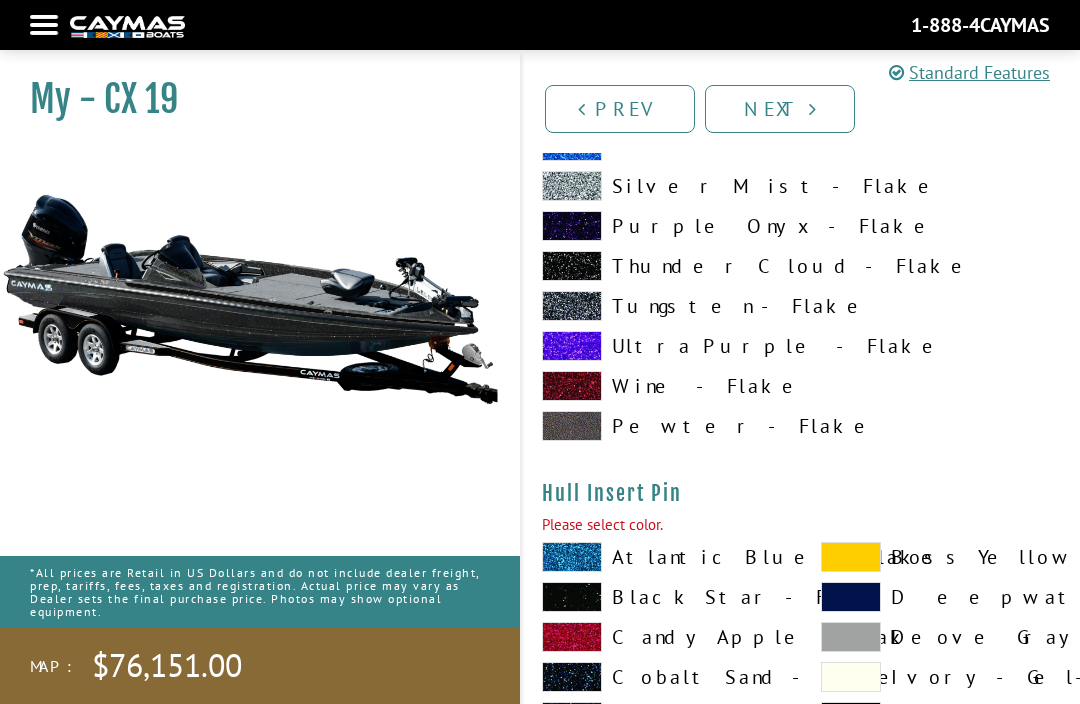 click on "Black Star - Flake" at bounding box center [661, 597] 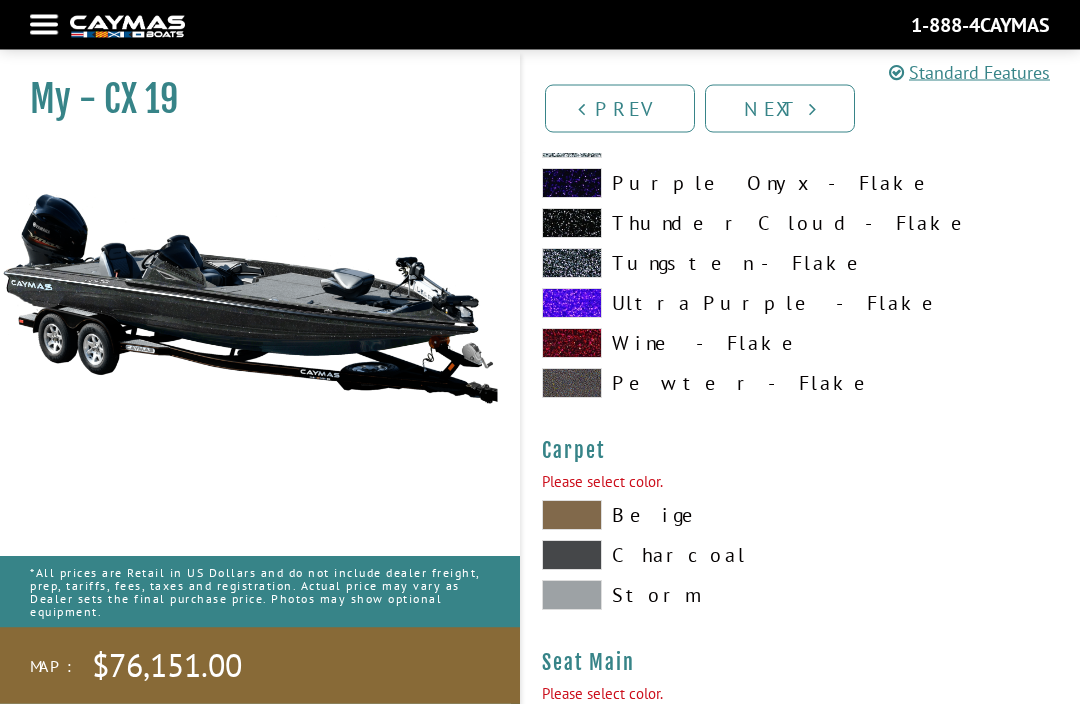scroll, scrollTop: 11575, scrollLeft: 0, axis: vertical 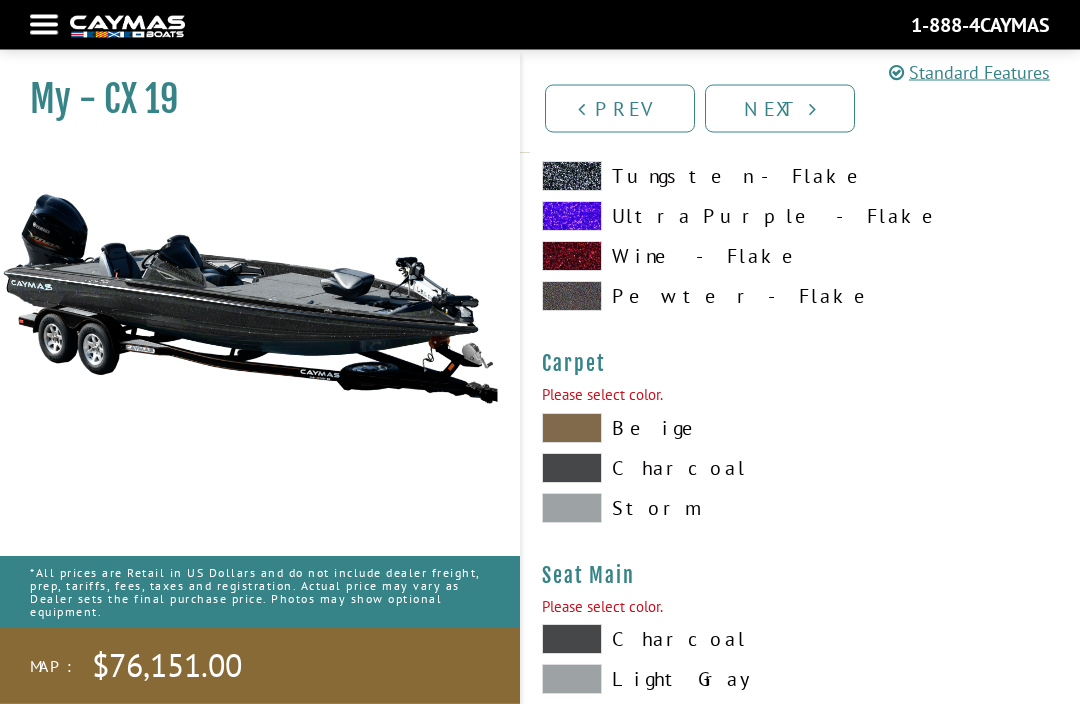 click at bounding box center [572, 509] 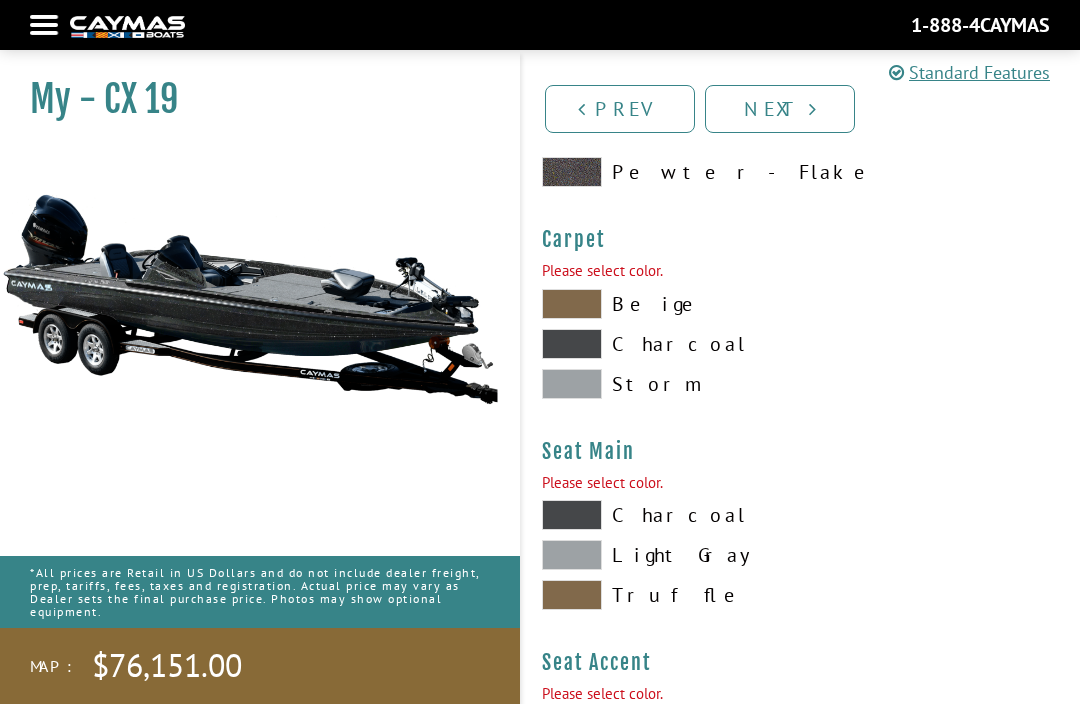 scroll, scrollTop: 11719, scrollLeft: 0, axis: vertical 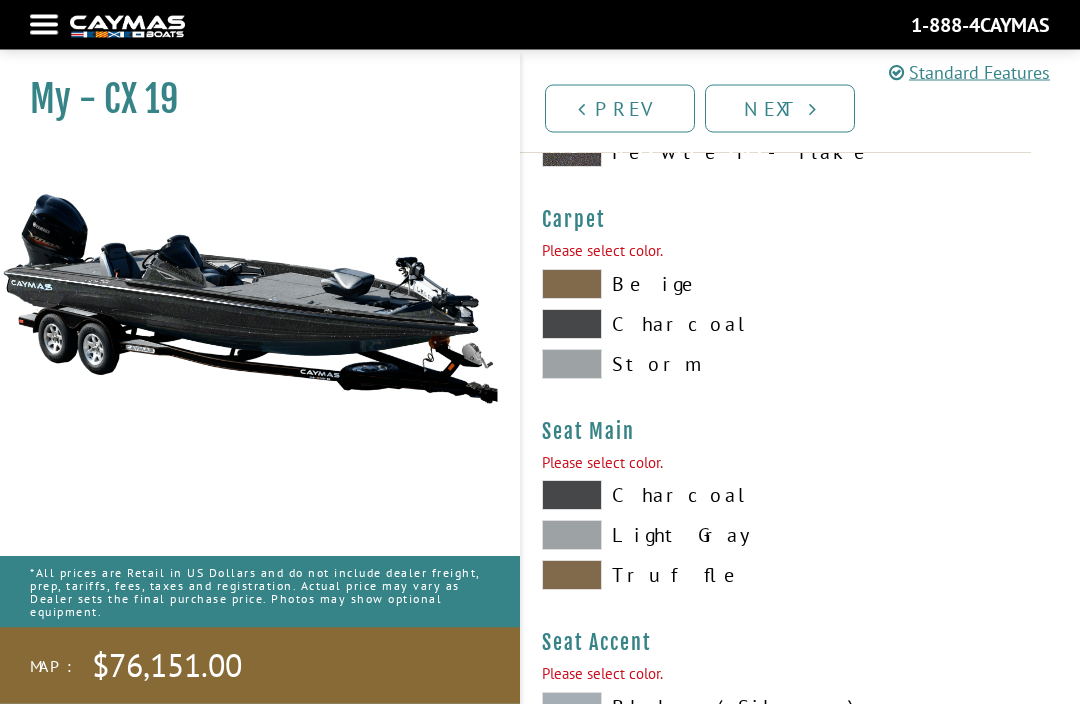 click at bounding box center (572, 496) 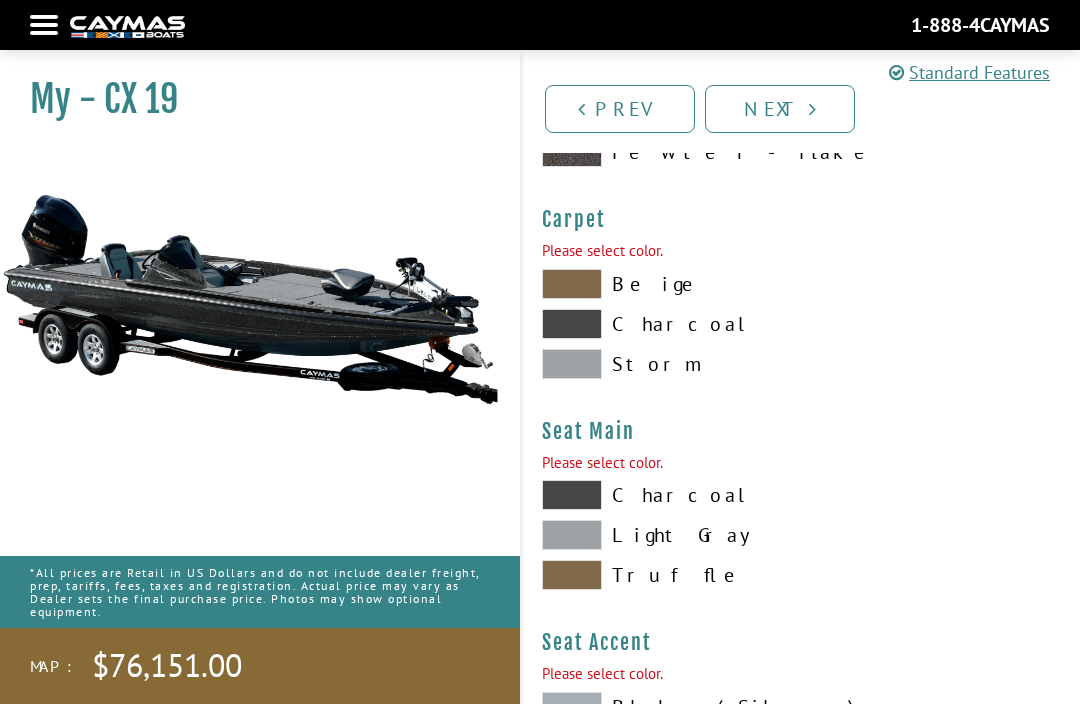 click on "Light Gray" at bounding box center (661, 535) 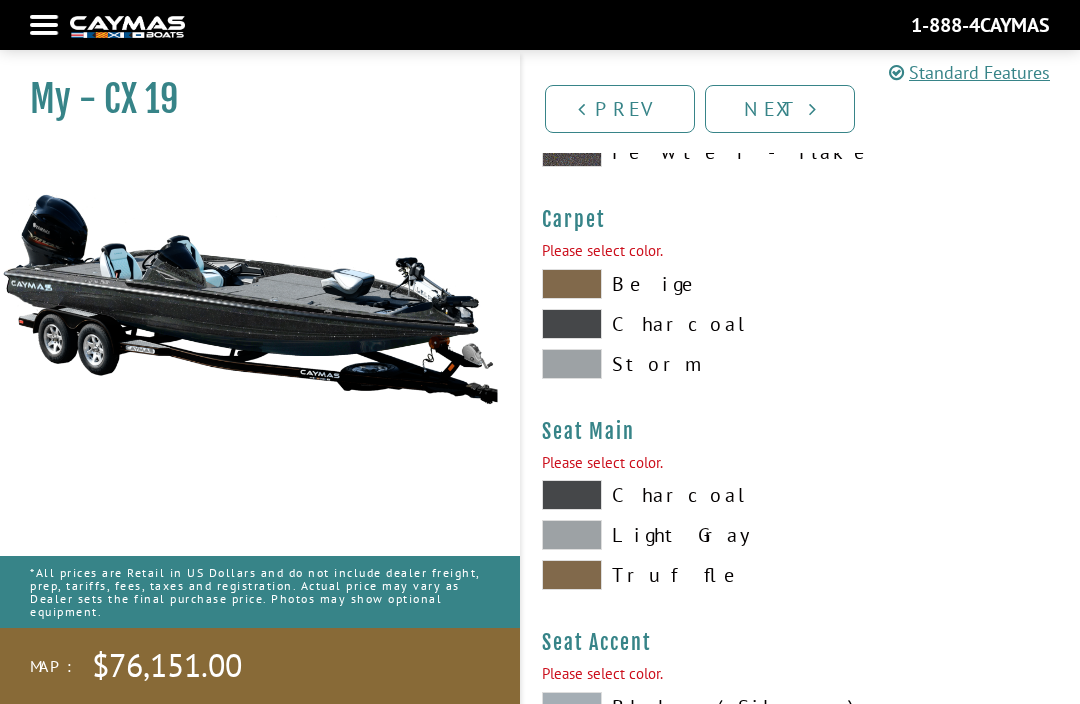 click at bounding box center [572, 495] 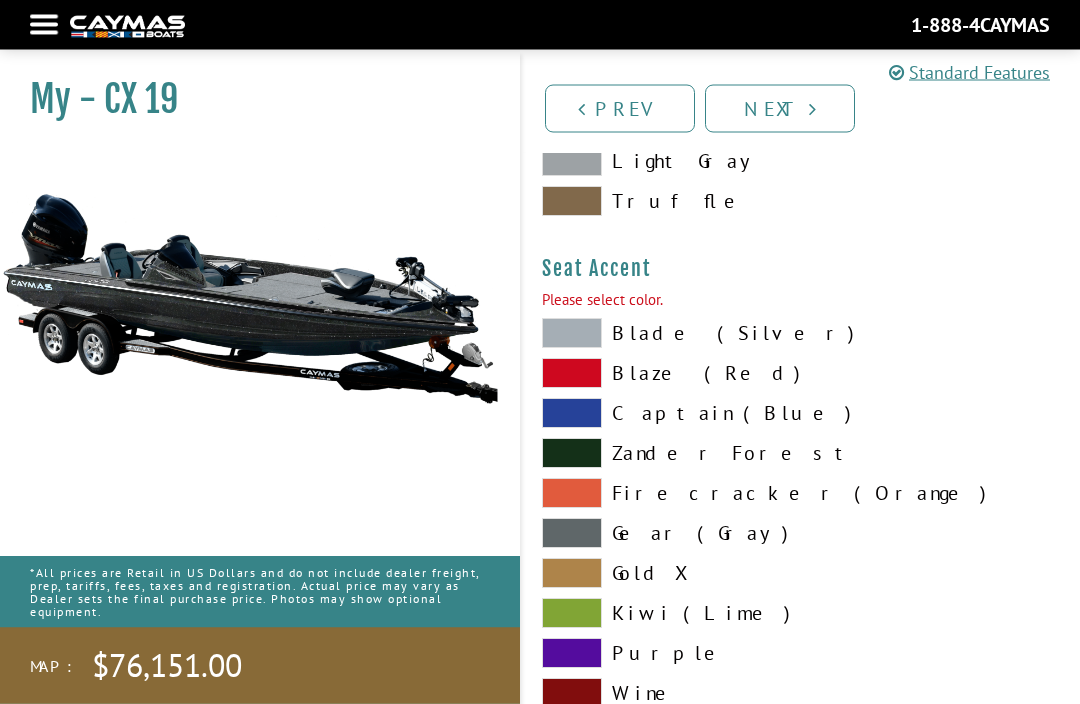 scroll, scrollTop: 12094, scrollLeft: 0, axis: vertical 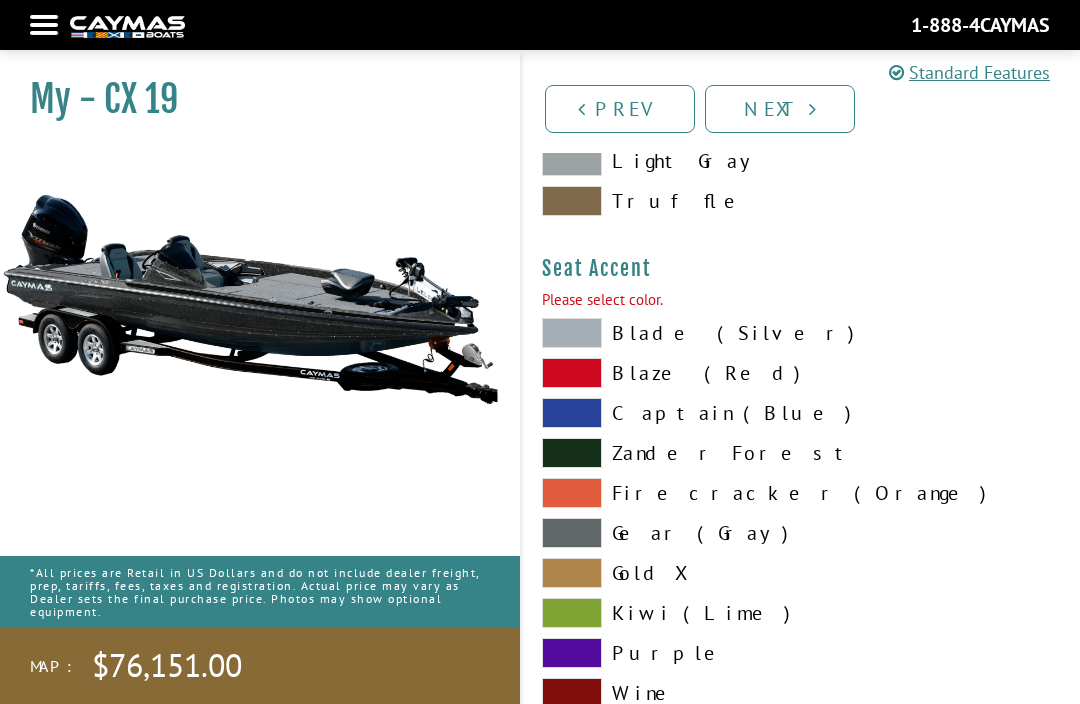 click at bounding box center [572, 333] 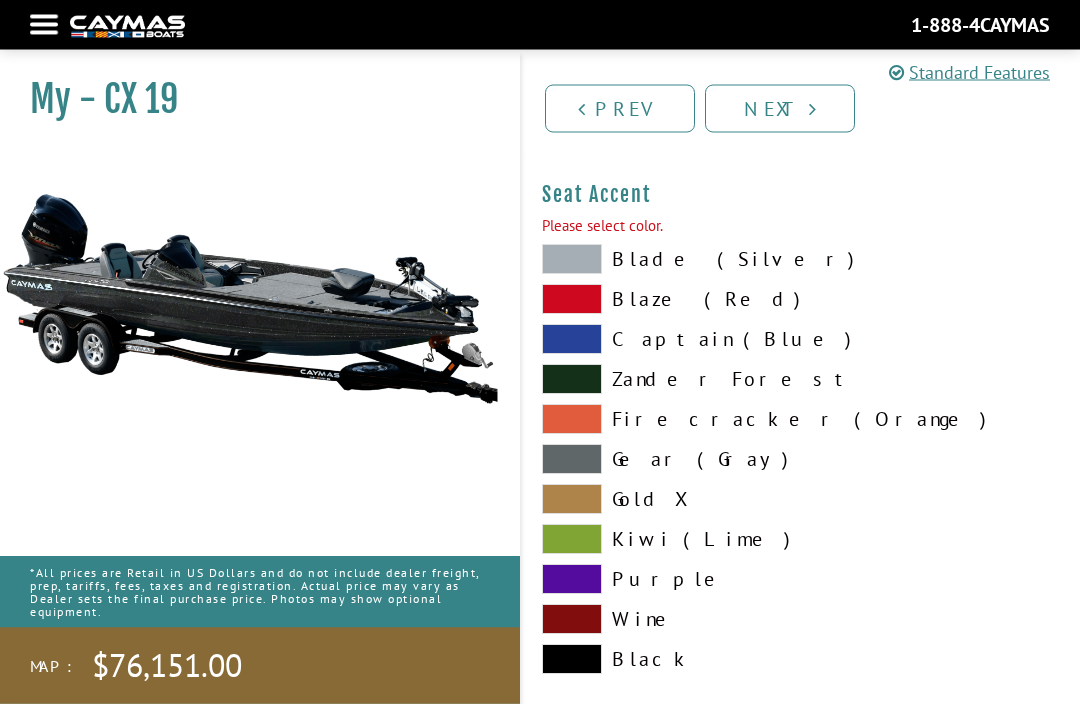 scroll, scrollTop: 12218, scrollLeft: 0, axis: vertical 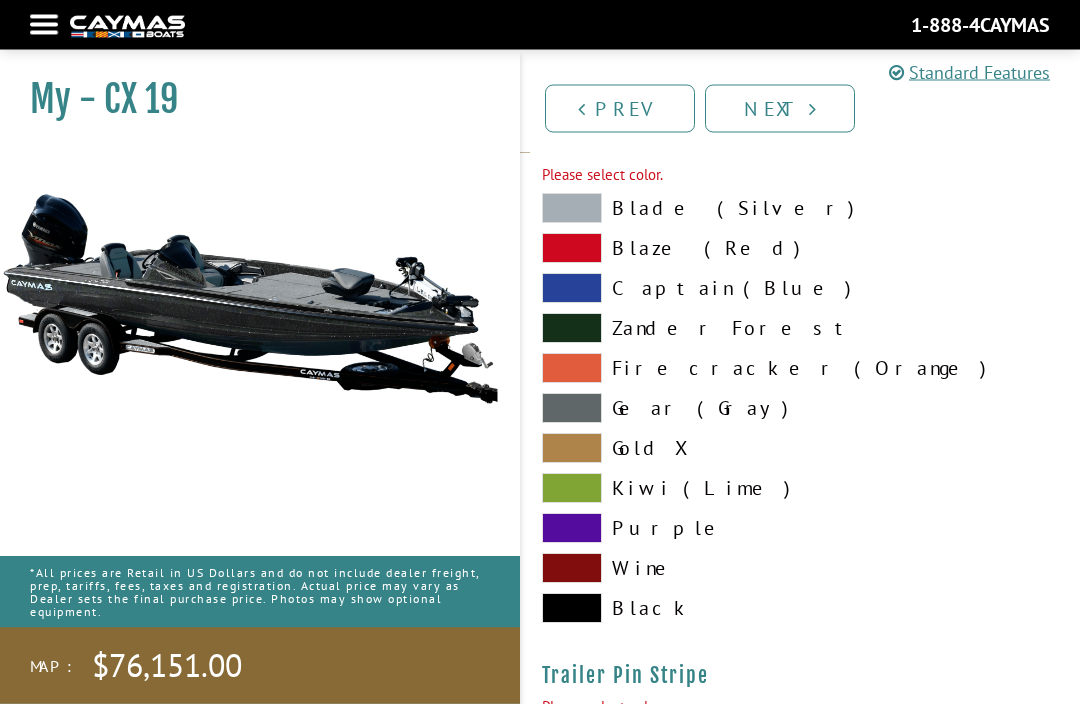 click at bounding box center (572, 609) 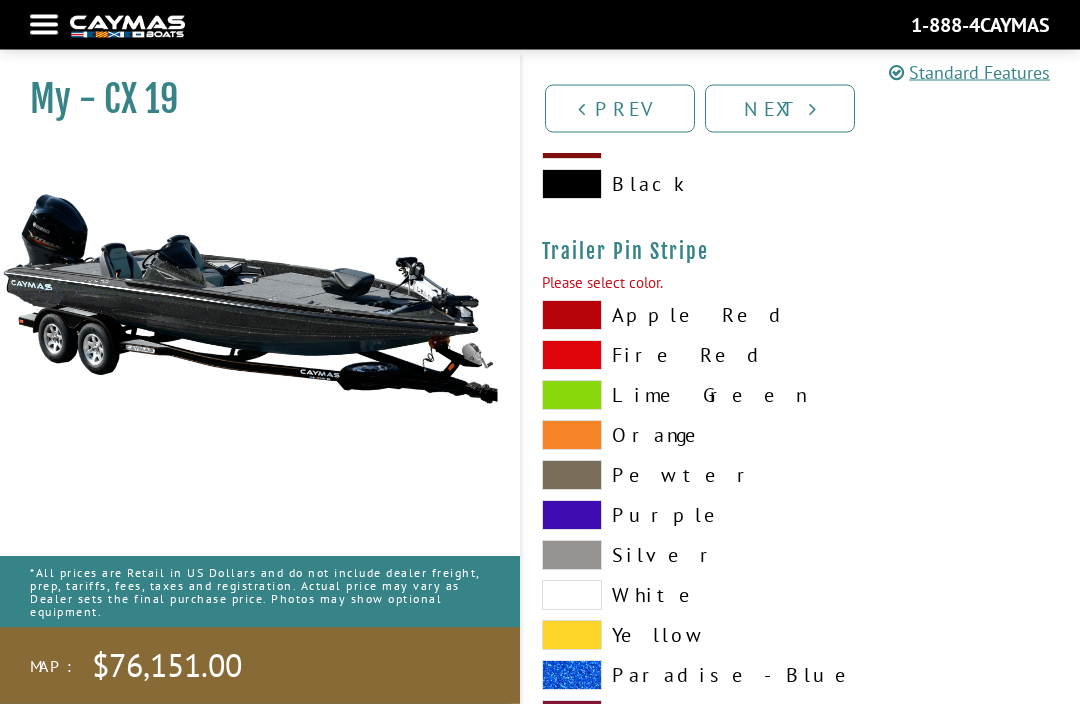 scroll, scrollTop: 12643, scrollLeft: 0, axis: vertical 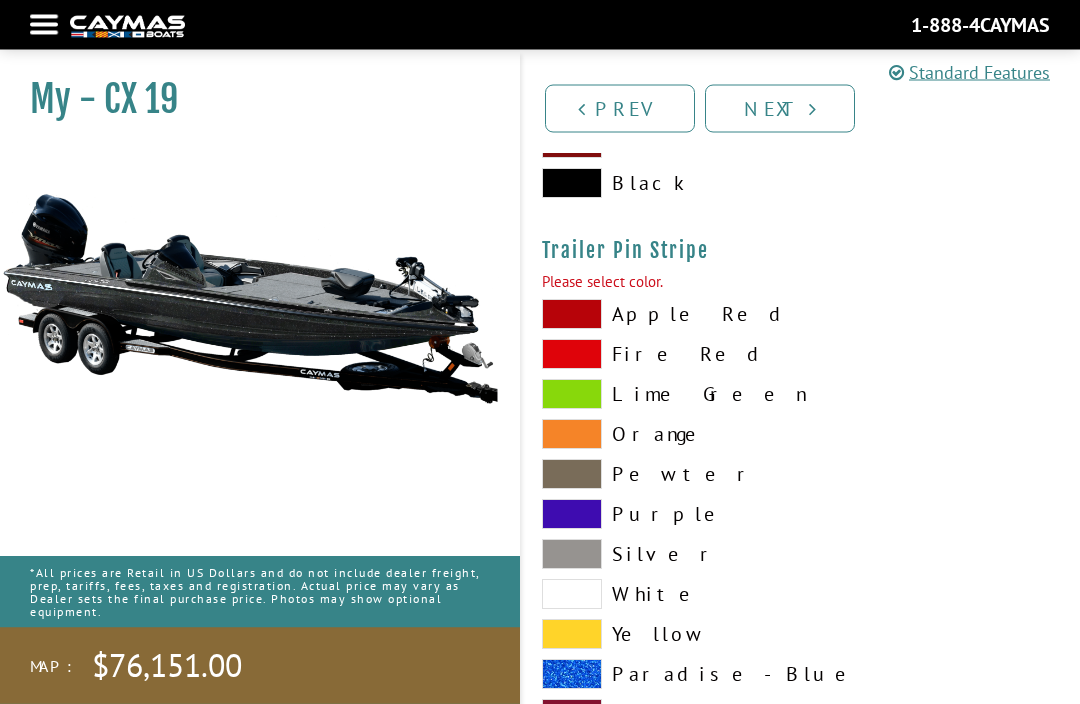 click at bounding box center (572, 555) 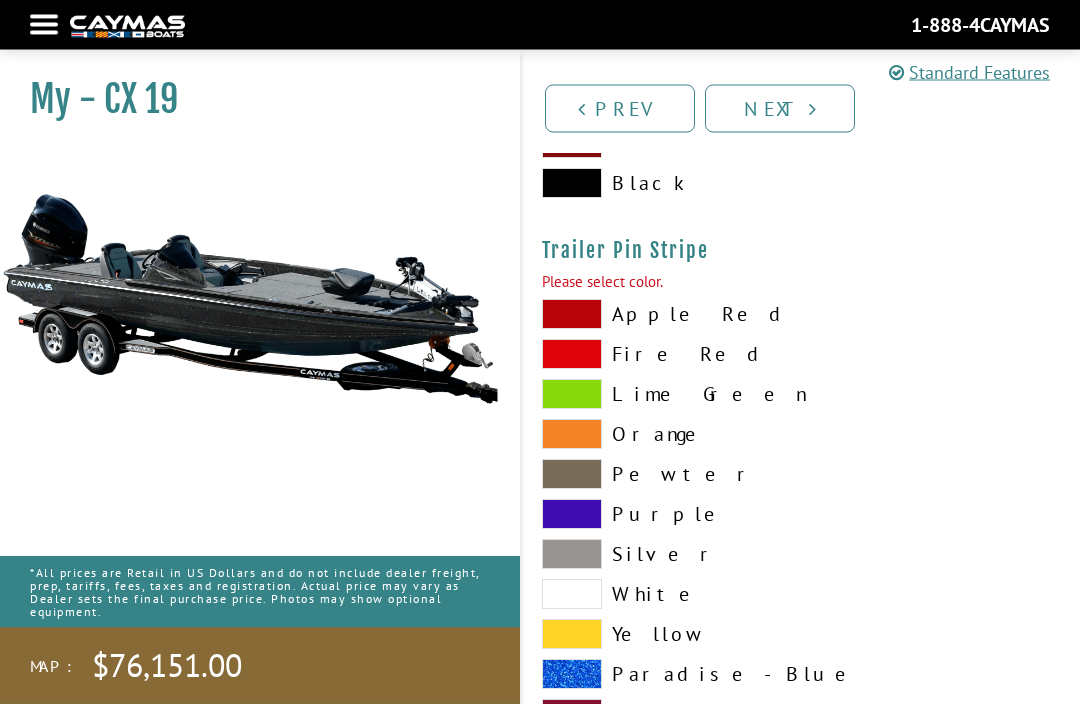 scroll, scrollTop: 12643, scrollLeft: 0, axis: vertical 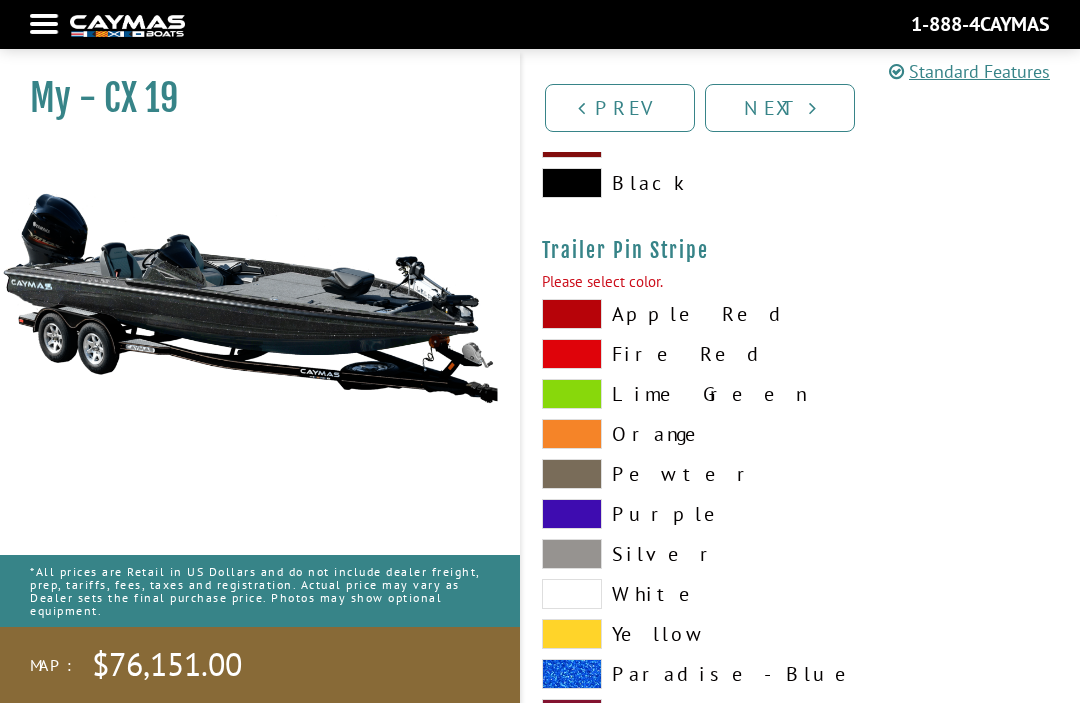 click at bounding box center [572, 595] 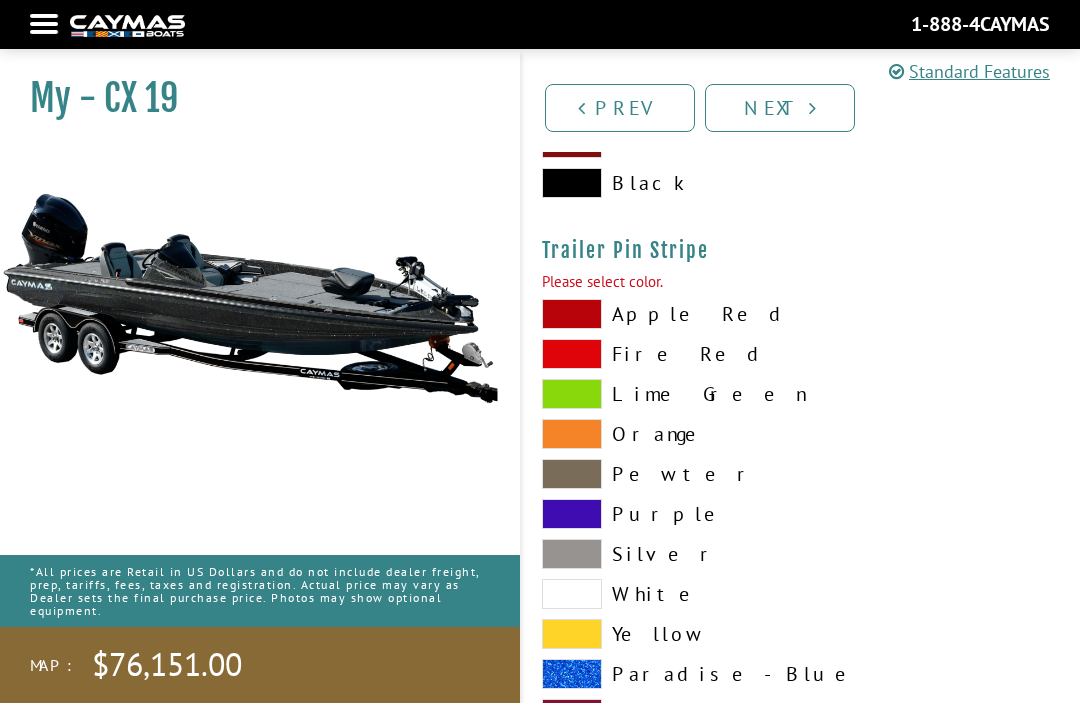 click at bounding box center (572, 555) 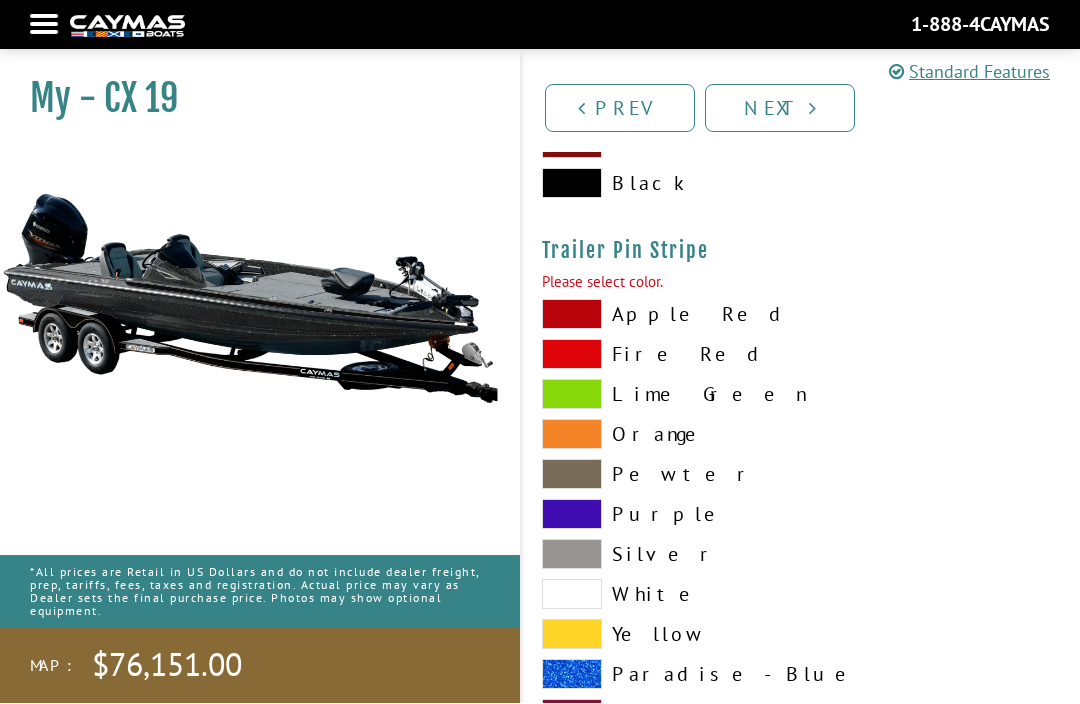 click at bounding box center (572, 595) 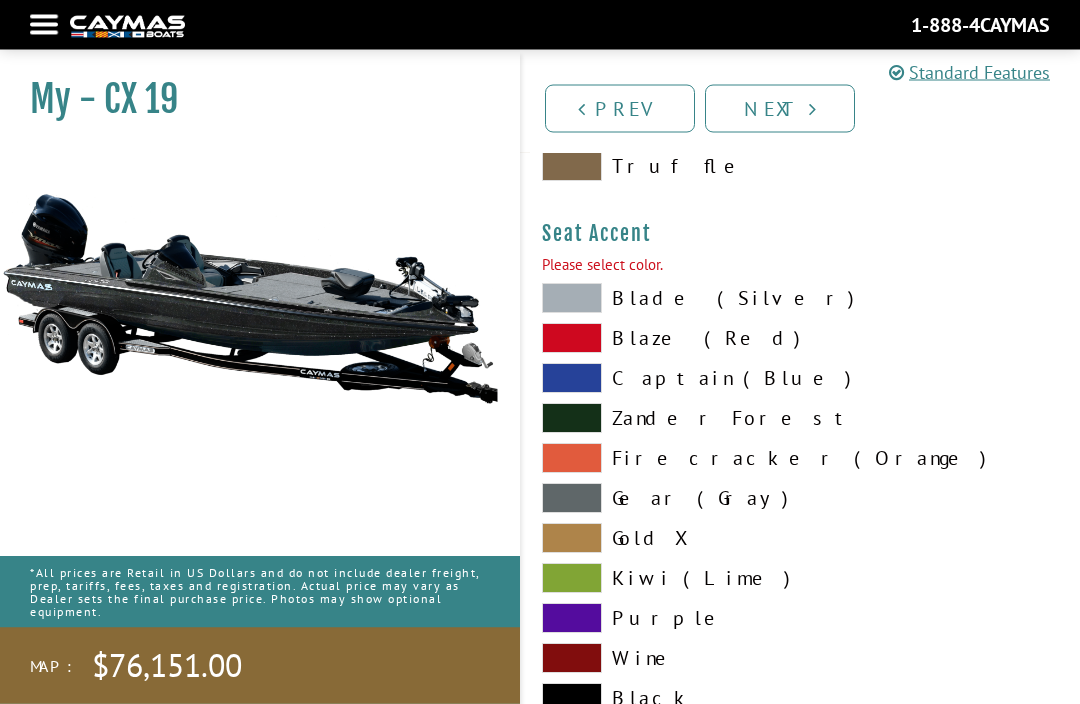 click on "Next" at bounding box center [780, 109] 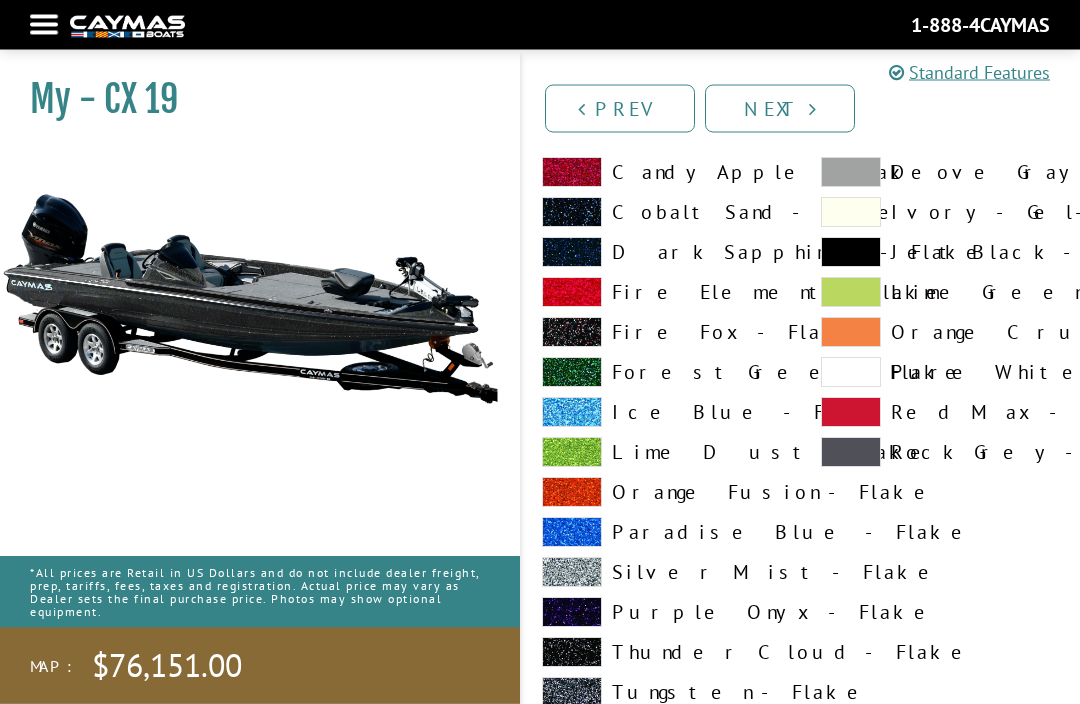 scroll, scrollTop: 996, scrollLeft: 0, axis: vertical 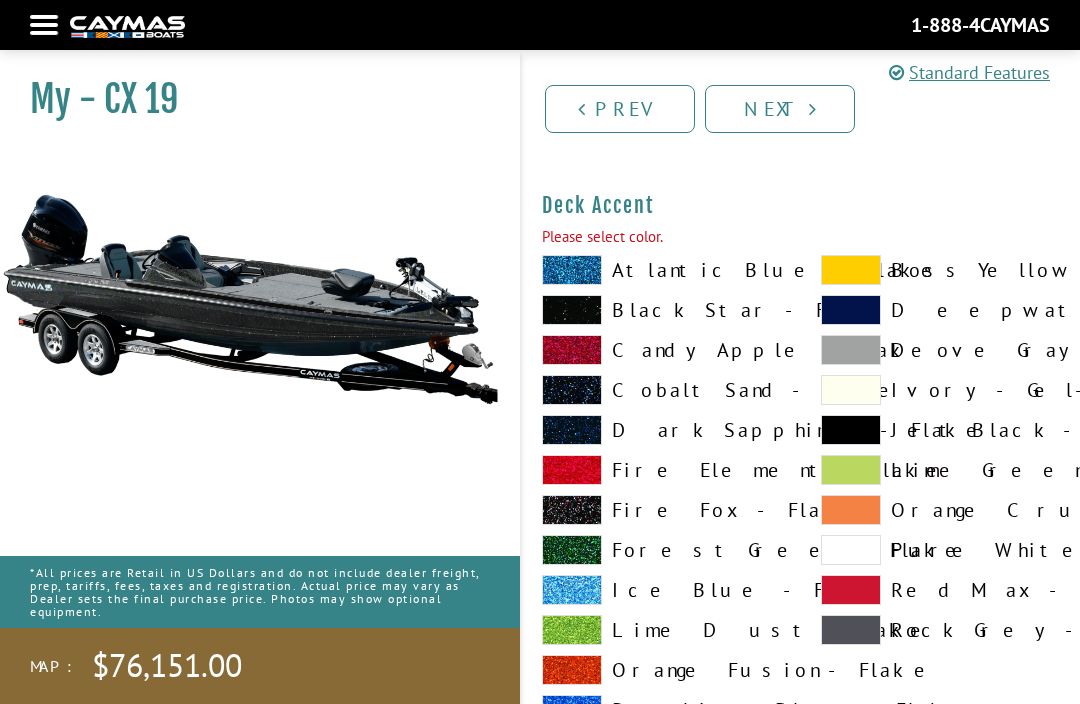 click at bounding box center [572, 310] 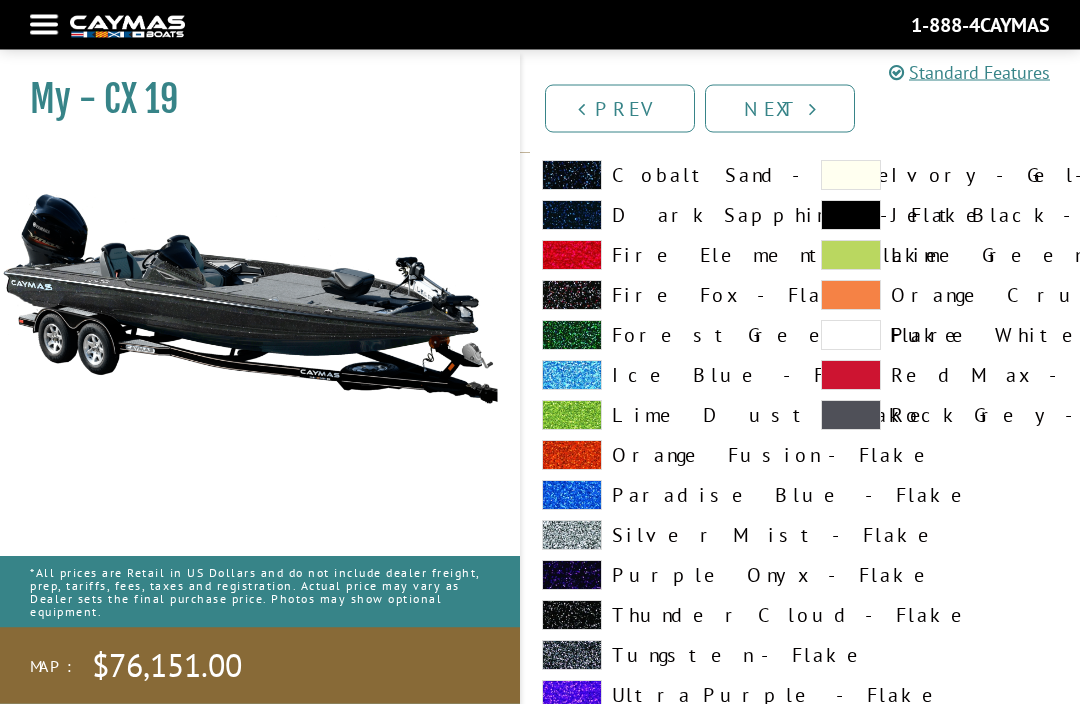 click at bounding box center (572, 616) 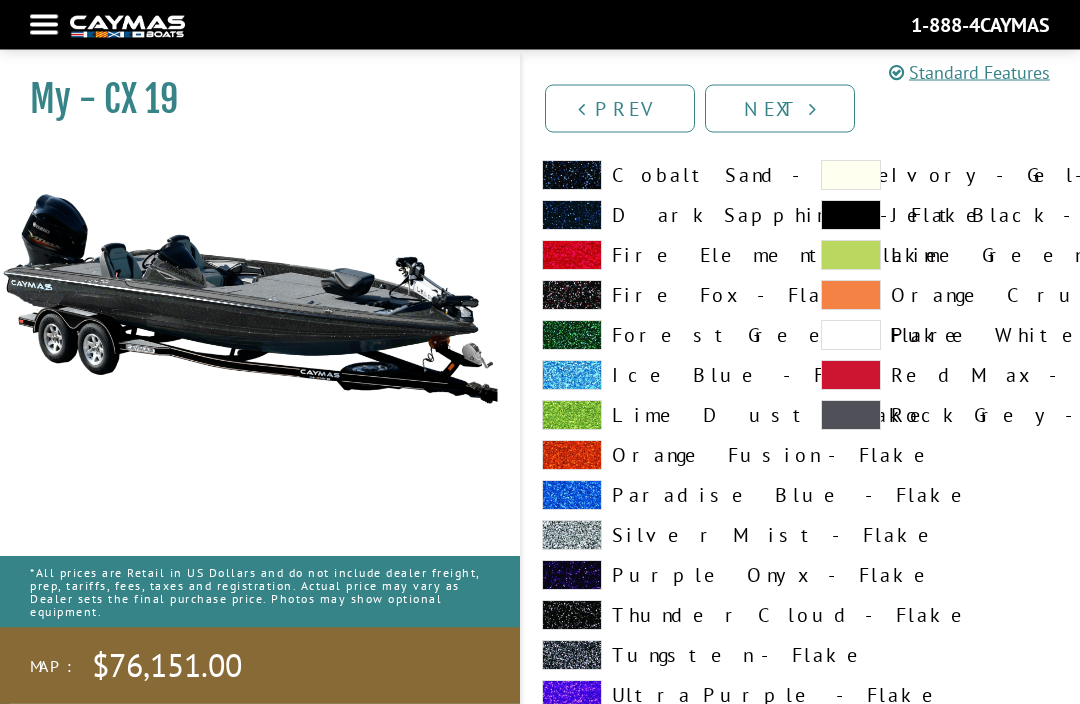 scroll, scrollTop: 1211, scrollLeft: 0, axis: vertical 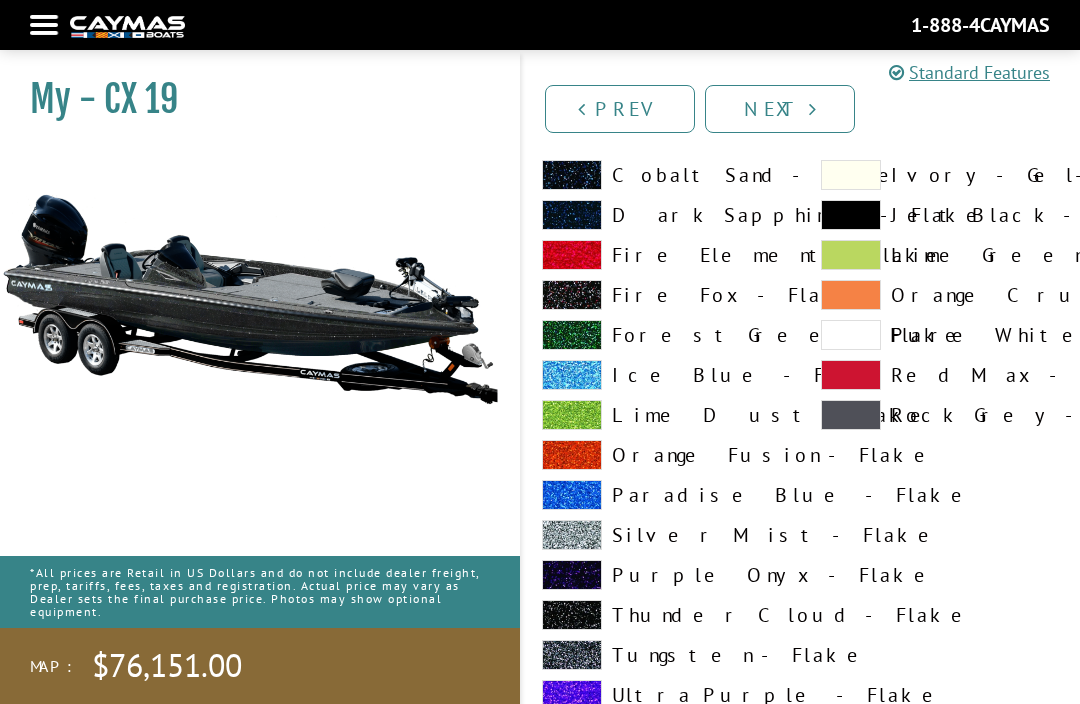 click at bounding box center (572, 655) 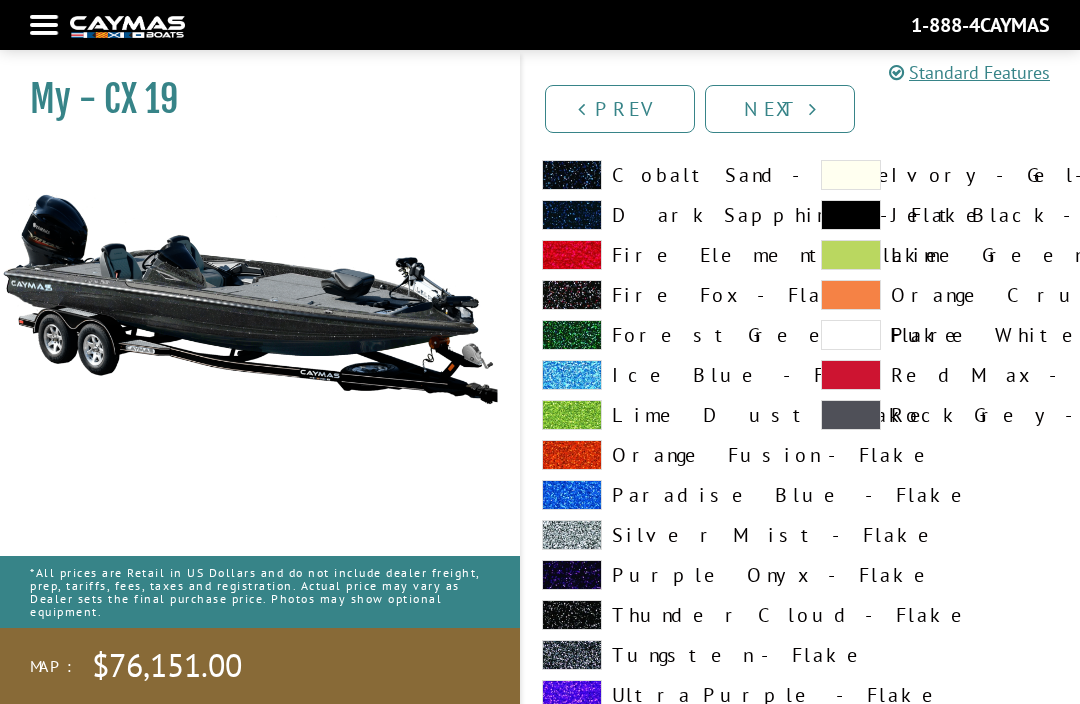 click at bounding box center (572, 615) 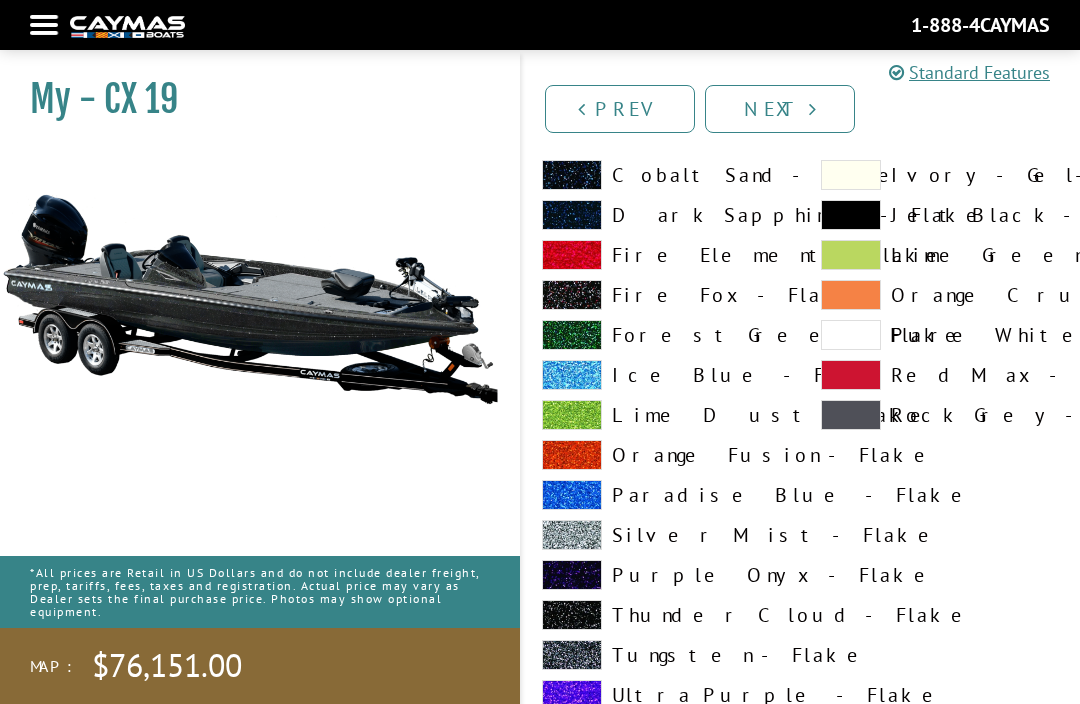 click on "Next" at bounding box center (780, 109) 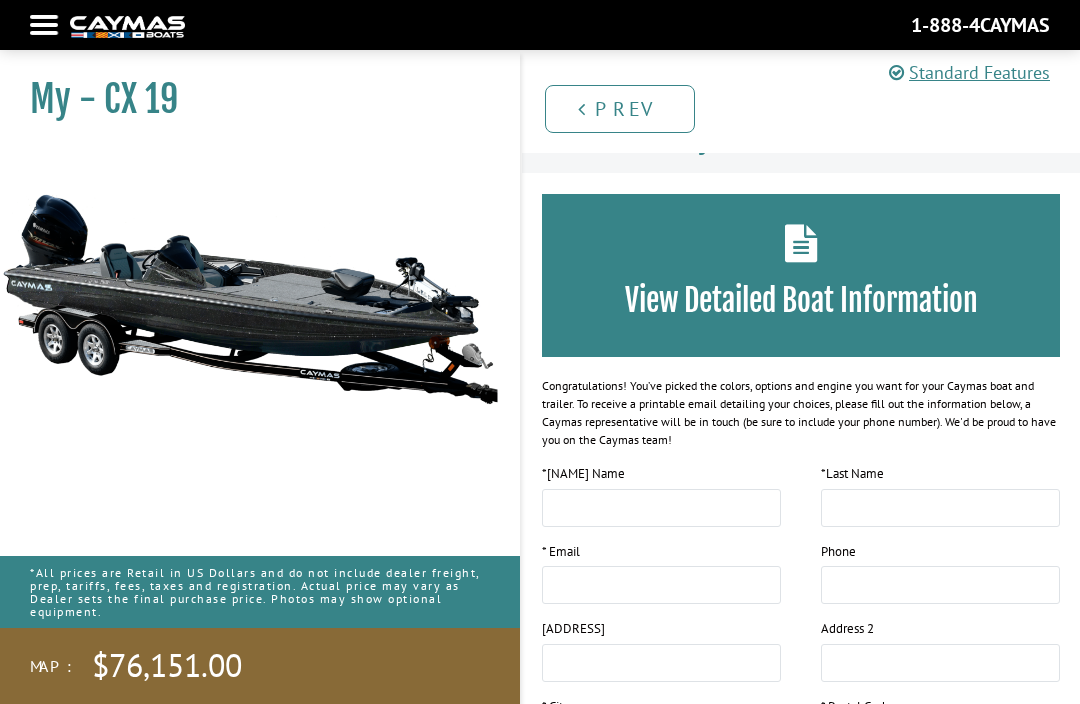 scroll, scrollTop: 0, scrollLeft: 0, axis: both 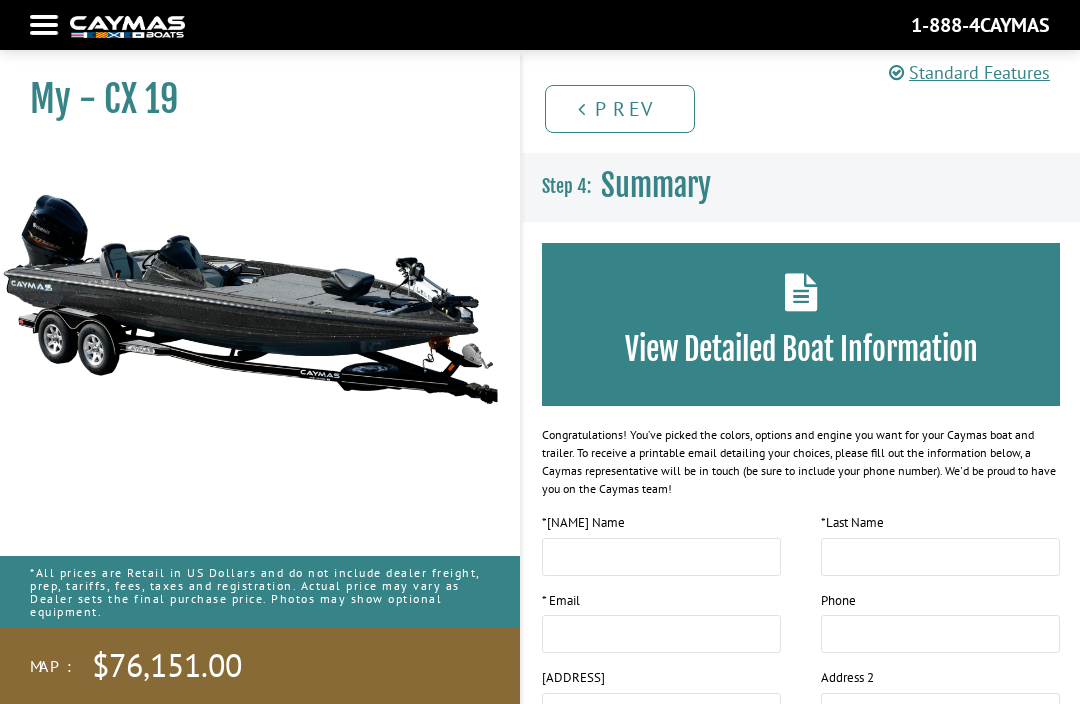 click at bounding box center (896, 73) 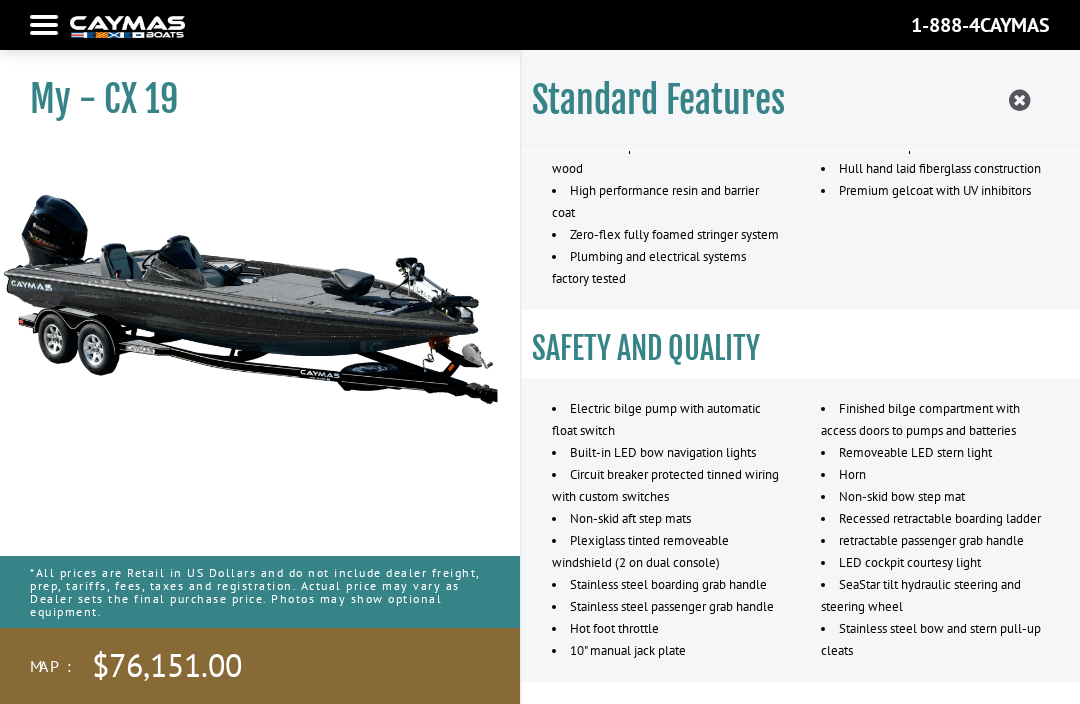 scroll, scrollTop: 418, scrollLeft: 0, axis: vertical 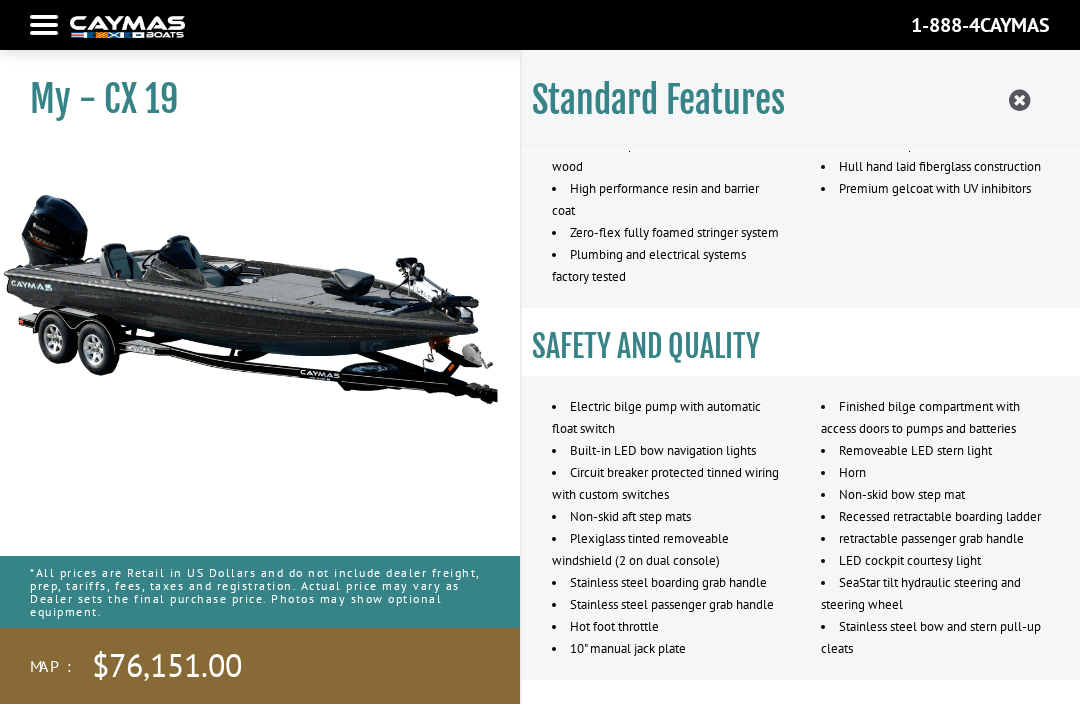 click at bounding box center [1019, 100] 